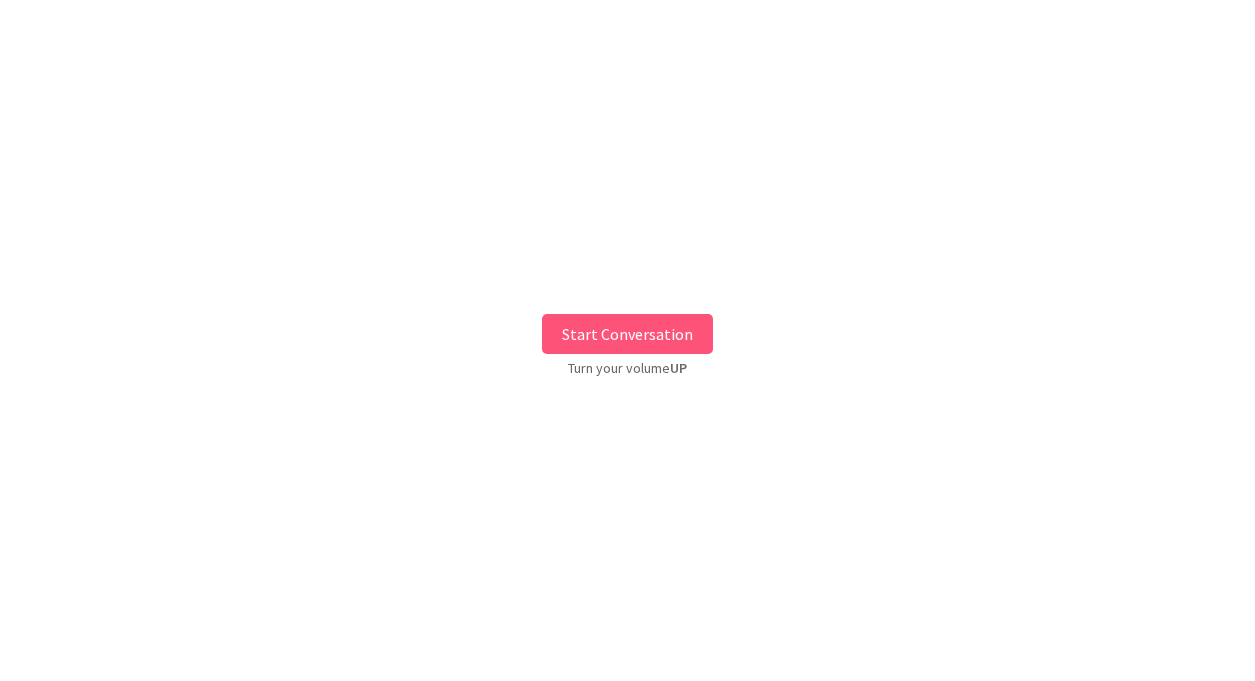 scroll, scrollTop: 0, scrollLeft: 0, axis: both 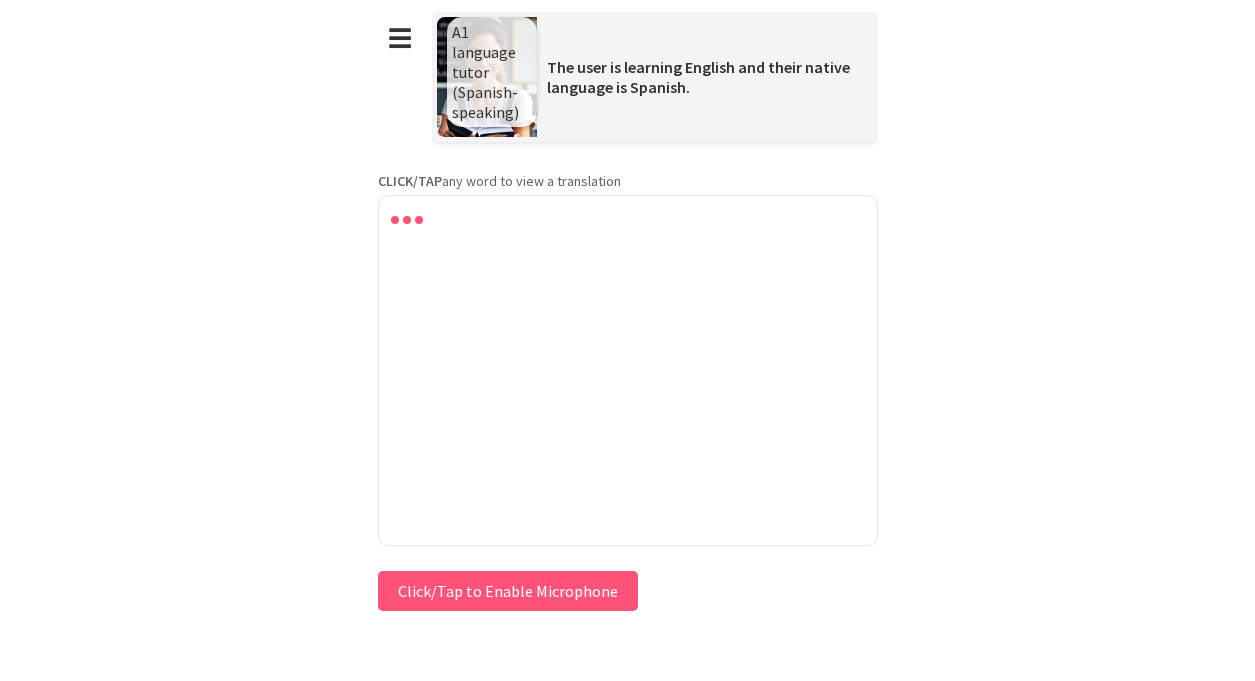 click at bounding box center [628, 370] 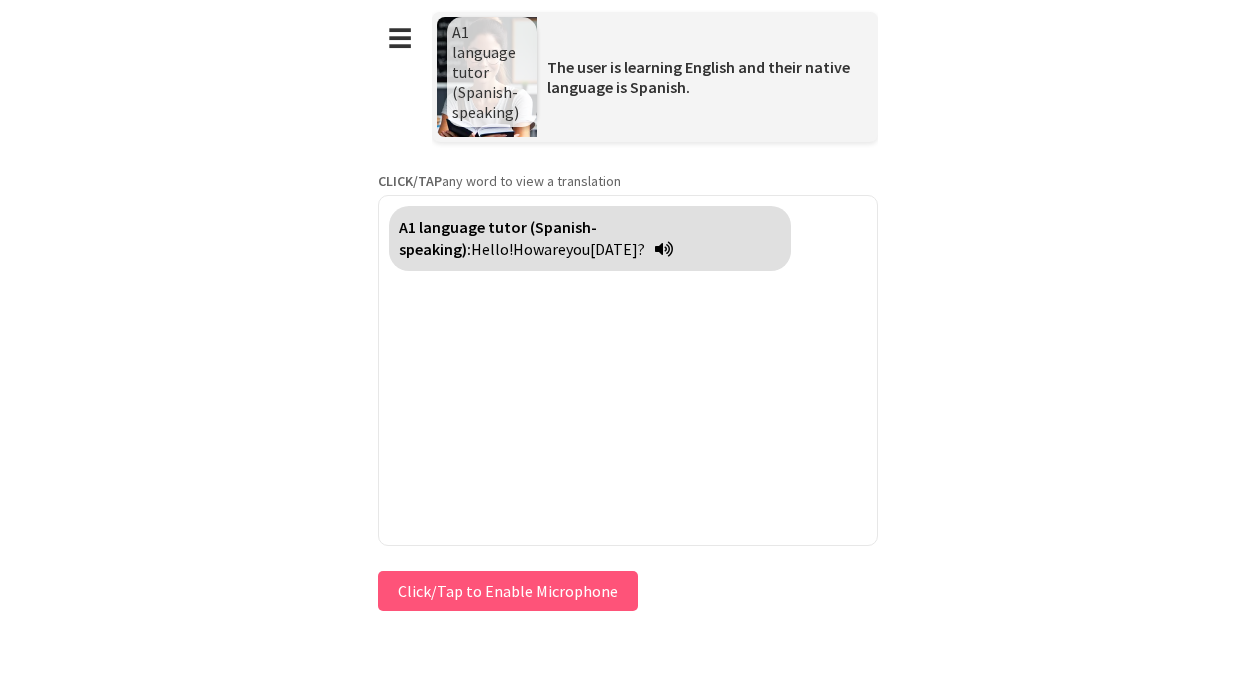 click on "Click/Tap to Enable Microphone" at bounding box center (508, 591) 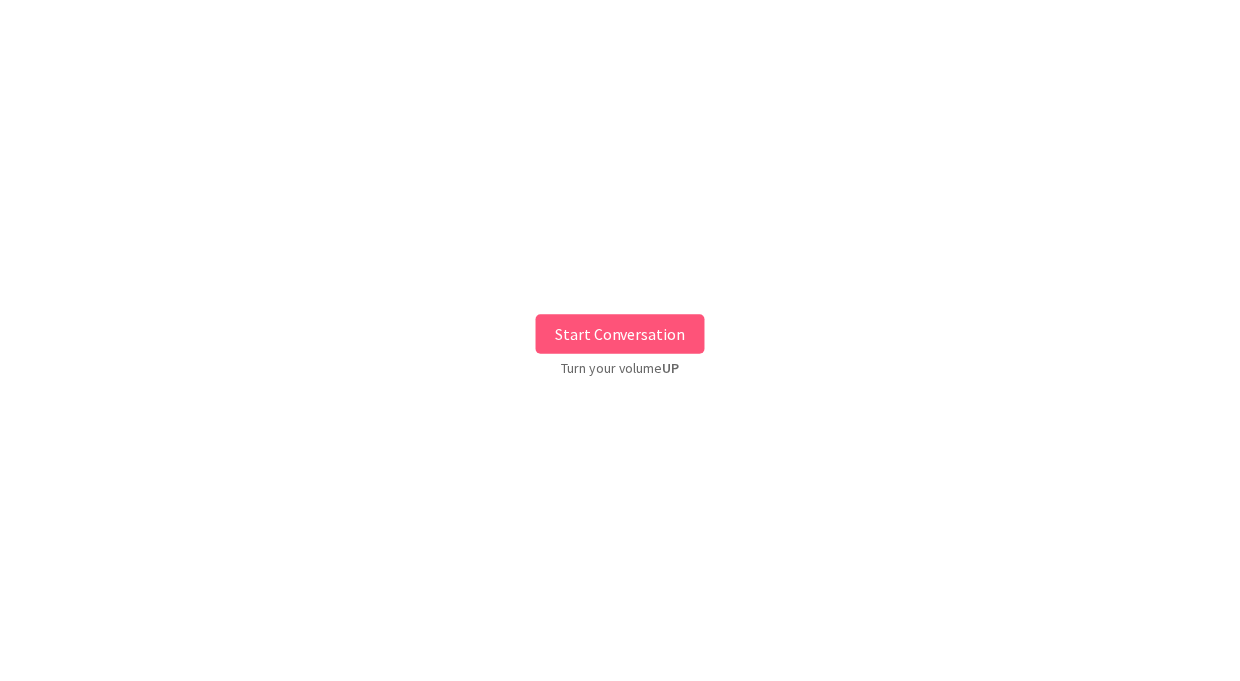 scroll, scrollTop: 0, scrollLeft: 0, axis: both 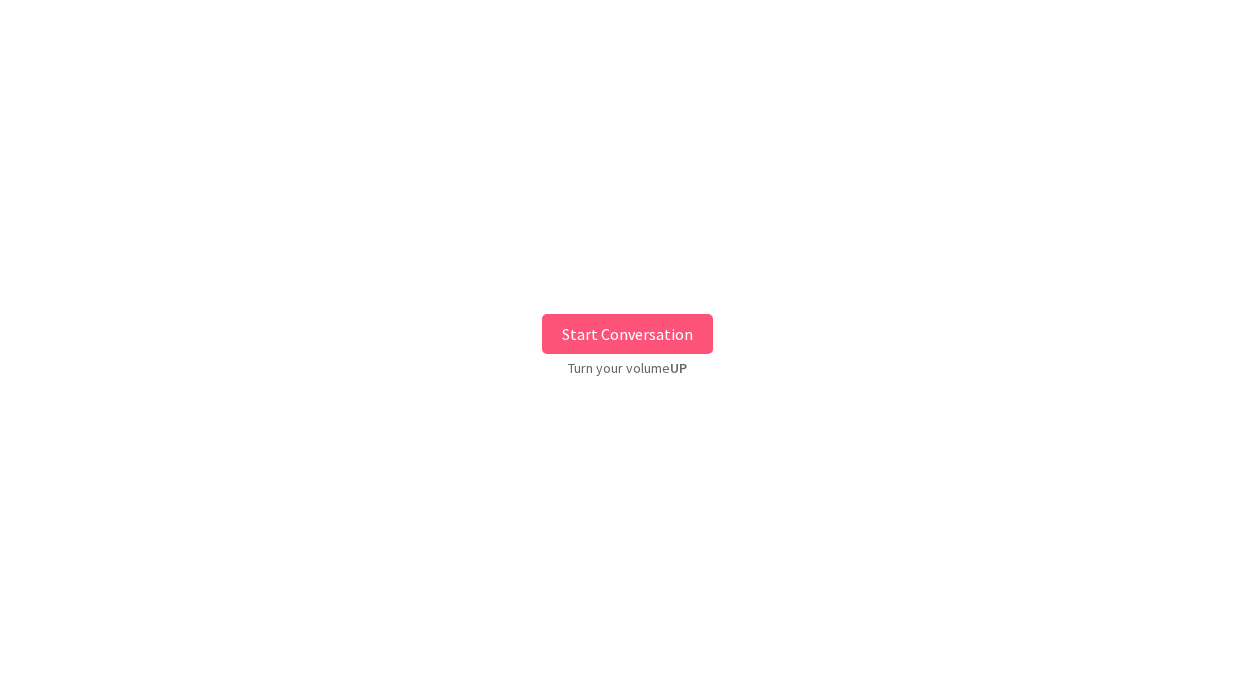 click on "Start Conversation" at bounding box center [627, 334] 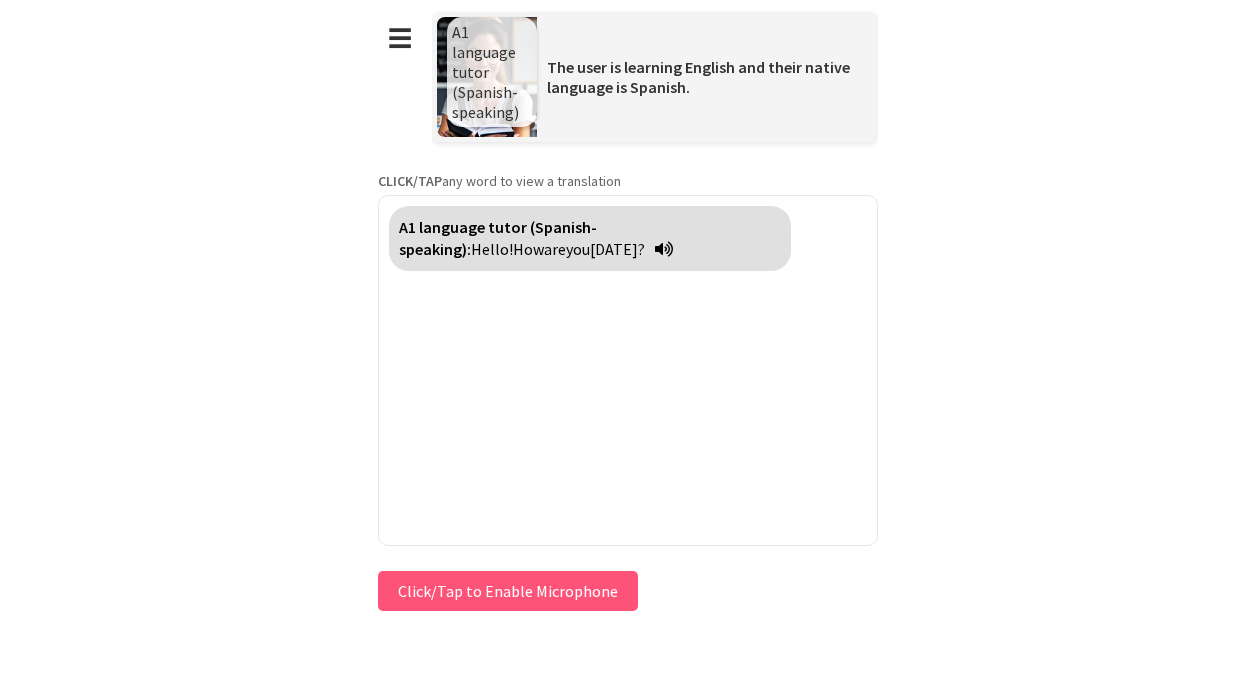 click on "A1 language tutor (Spanish-speaking):" at bounding box center (498, 238) 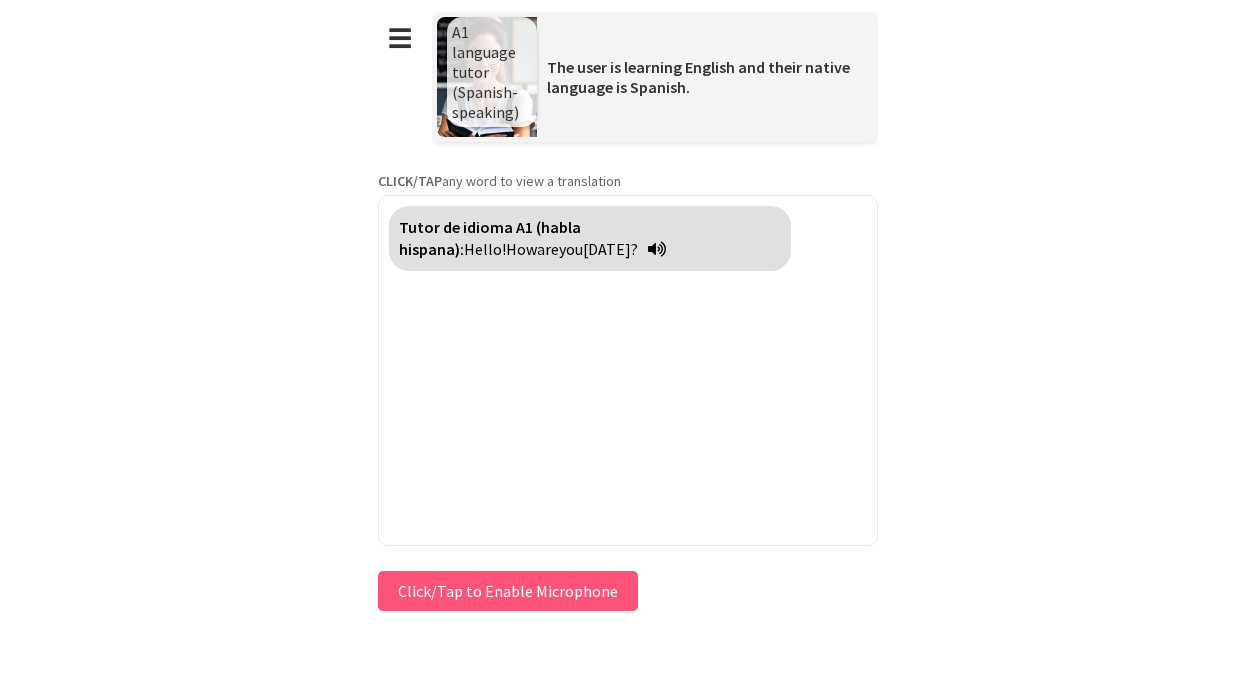 click on "Tutor de idioma A1 (habla hispana):" at bounding box center (490, 238) 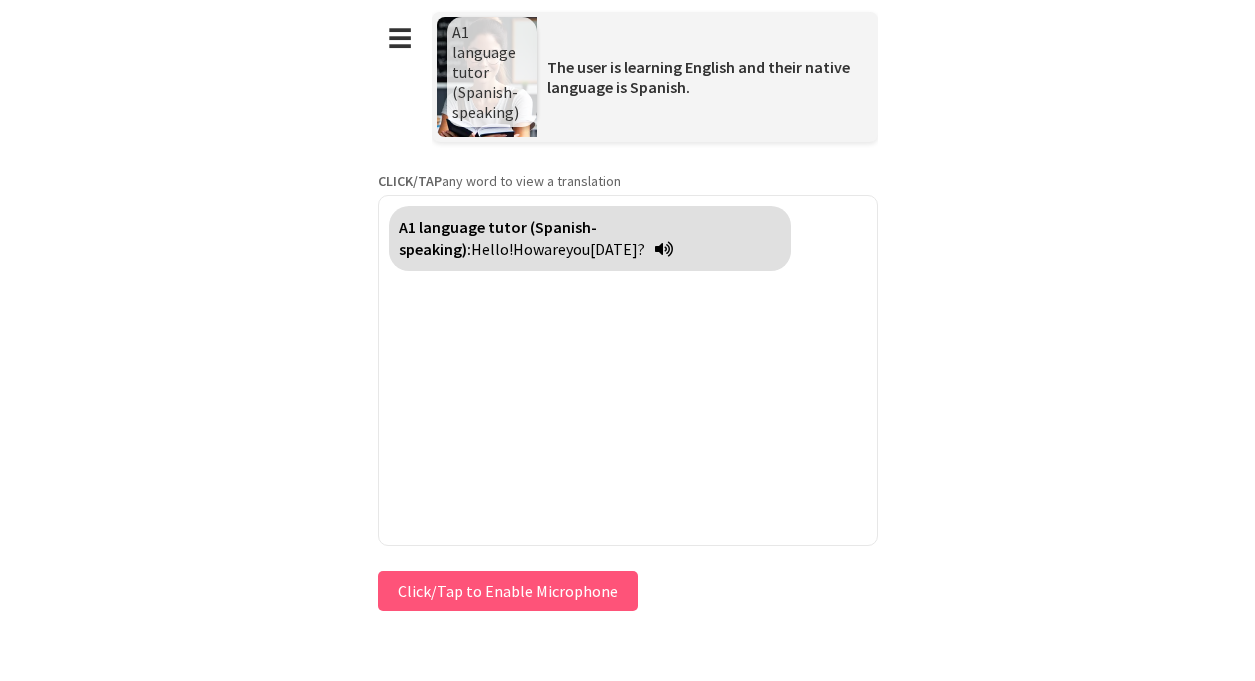 click on "Click/Tap to Enable Microphone" at bounding box center (508, 591) 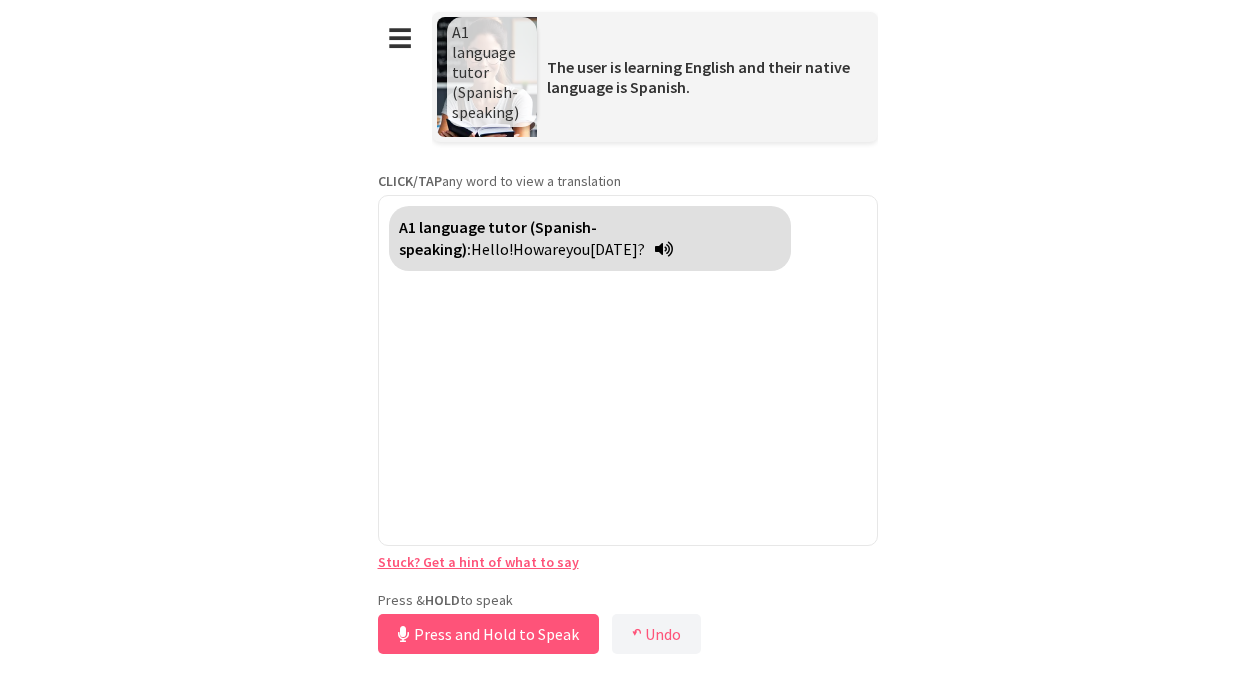 click on "**********" at bounding box center [628, 329] 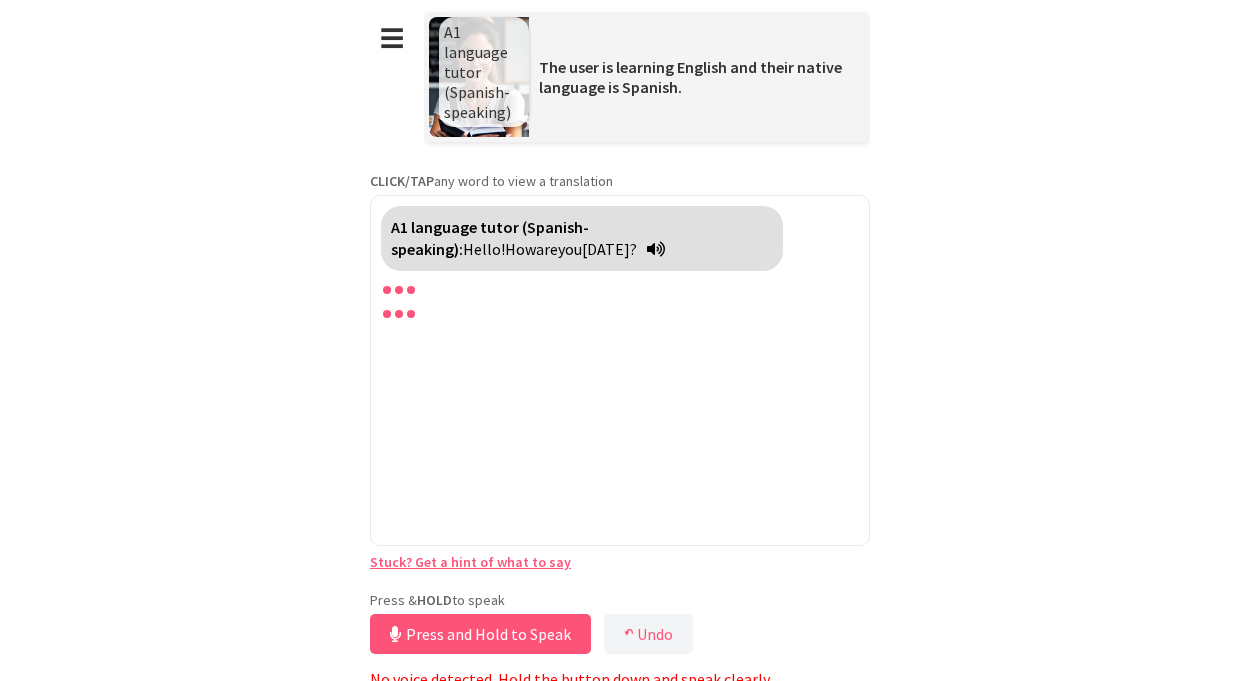 click on "Press and Hold to Speak" at bounding box center (480, 634) 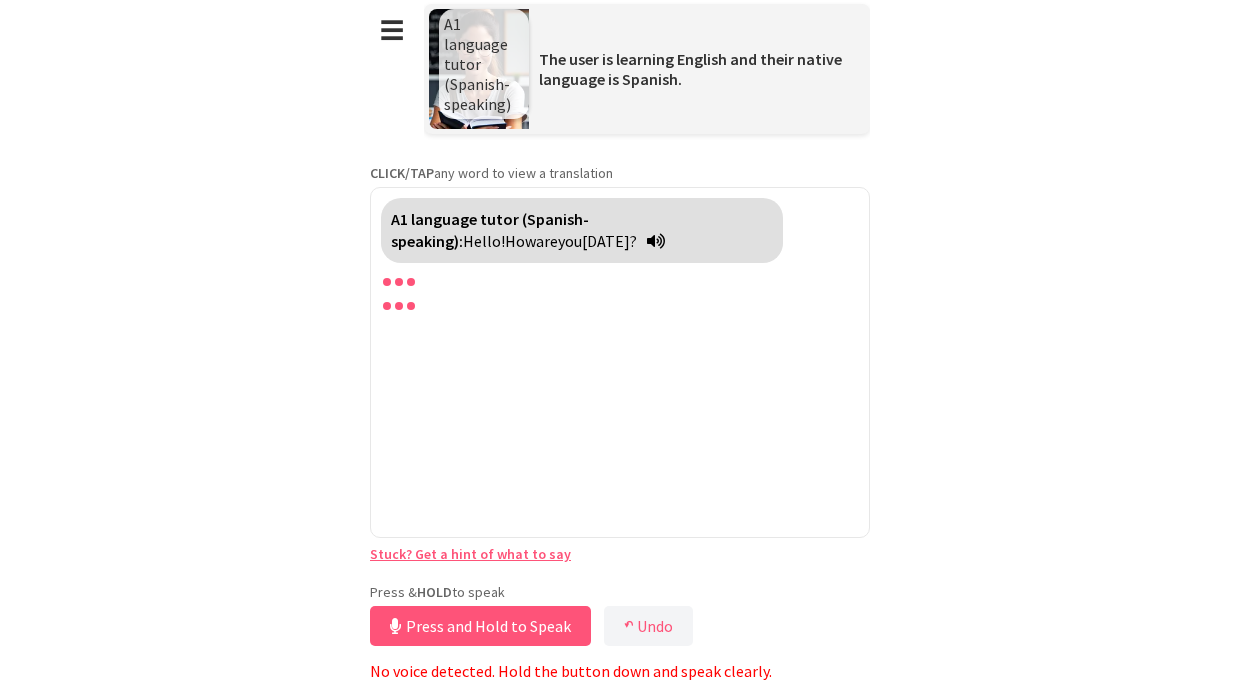 click on "A1 language tutor (Spanish-speaking):  Hello!  How  are  you  today?" at bounding box center [620, 362] 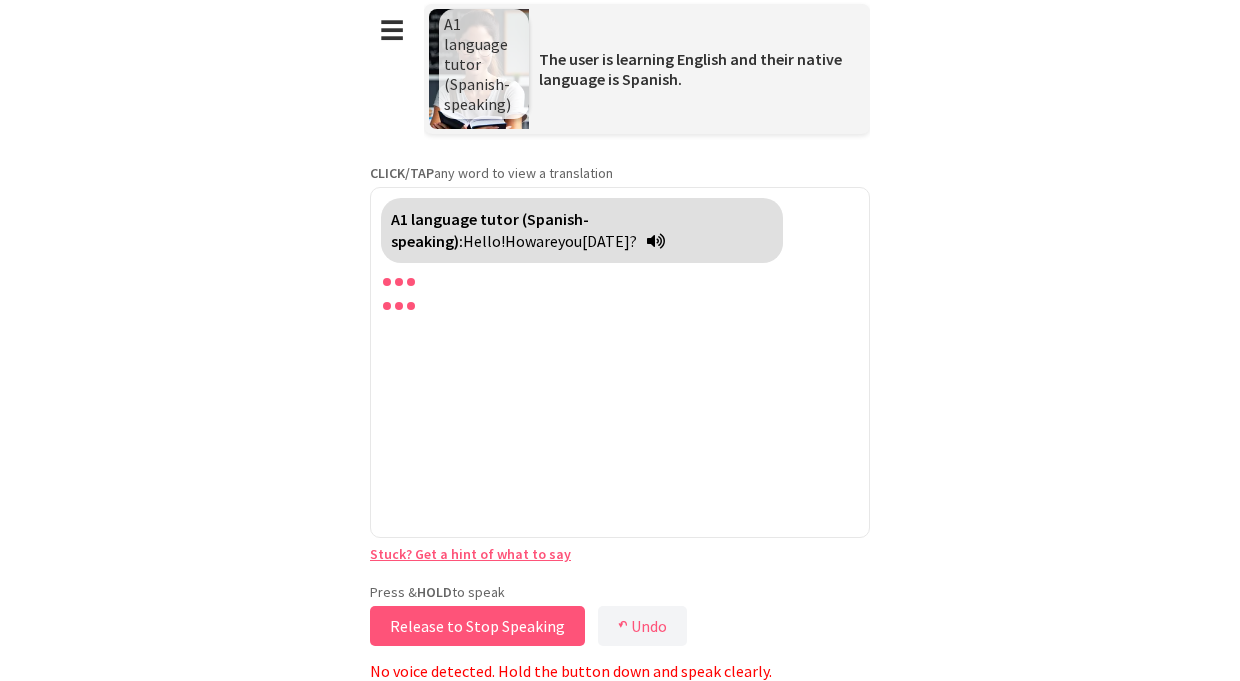 click on "Release to Stop Speaking" at bounding box center (477, 626) 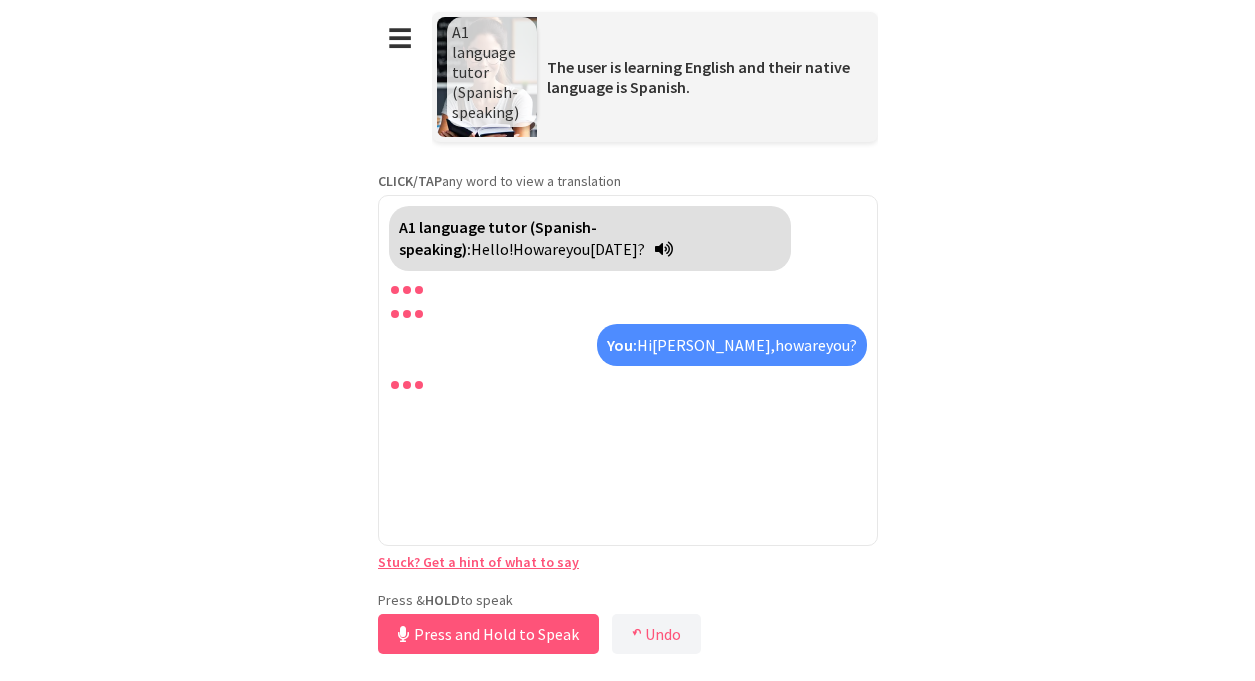 scroll, scrollTop: 0, scrollLeft: 0, axis: both 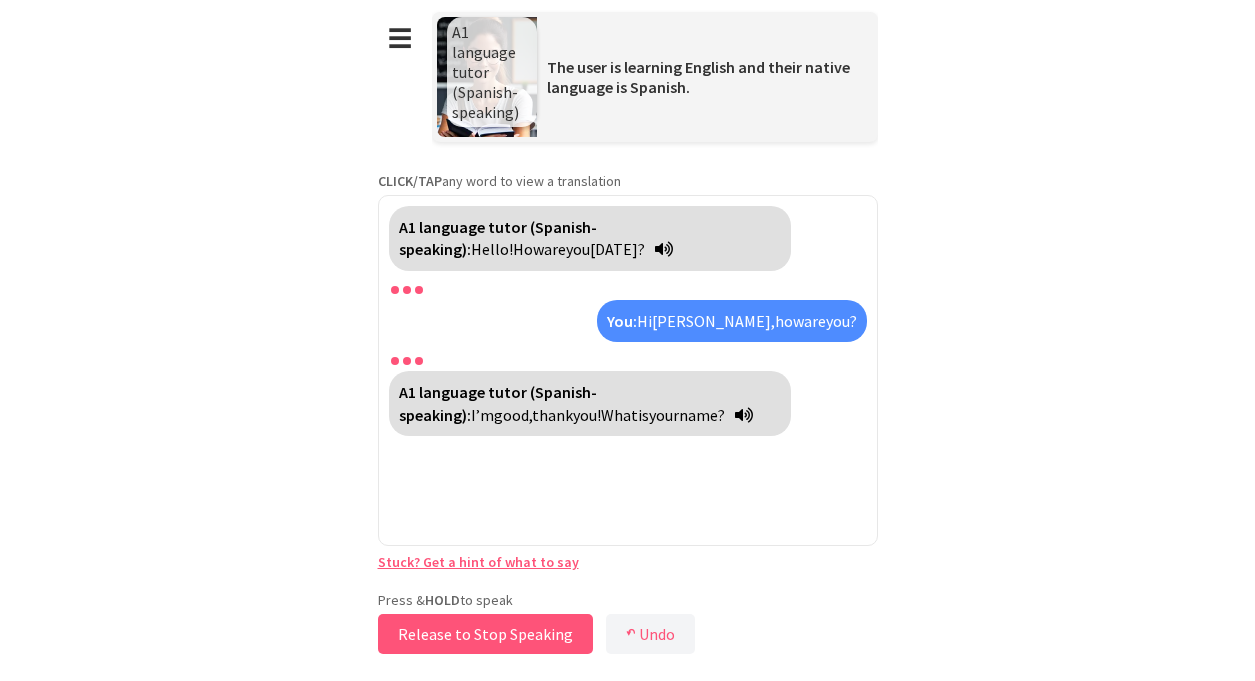 click on "Release to Stop Speaking" at bounding box center (485, 634) 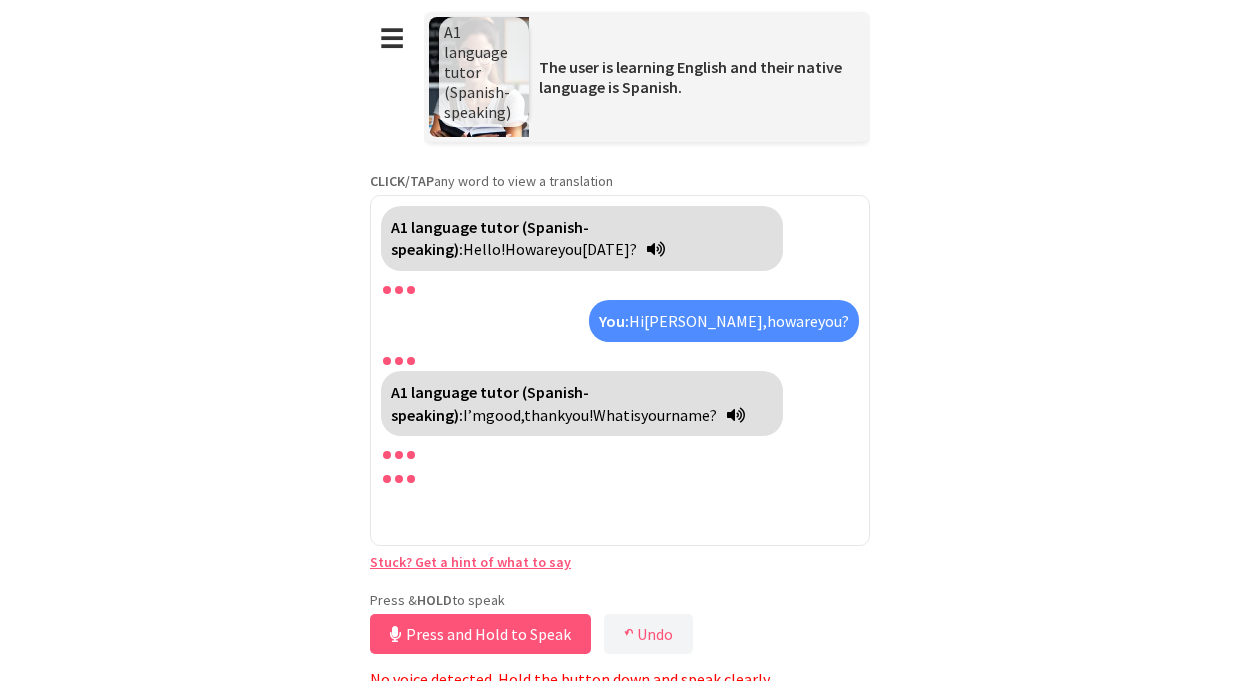 click on "Press and Hold to Speak" at bounding box center [480, 634] 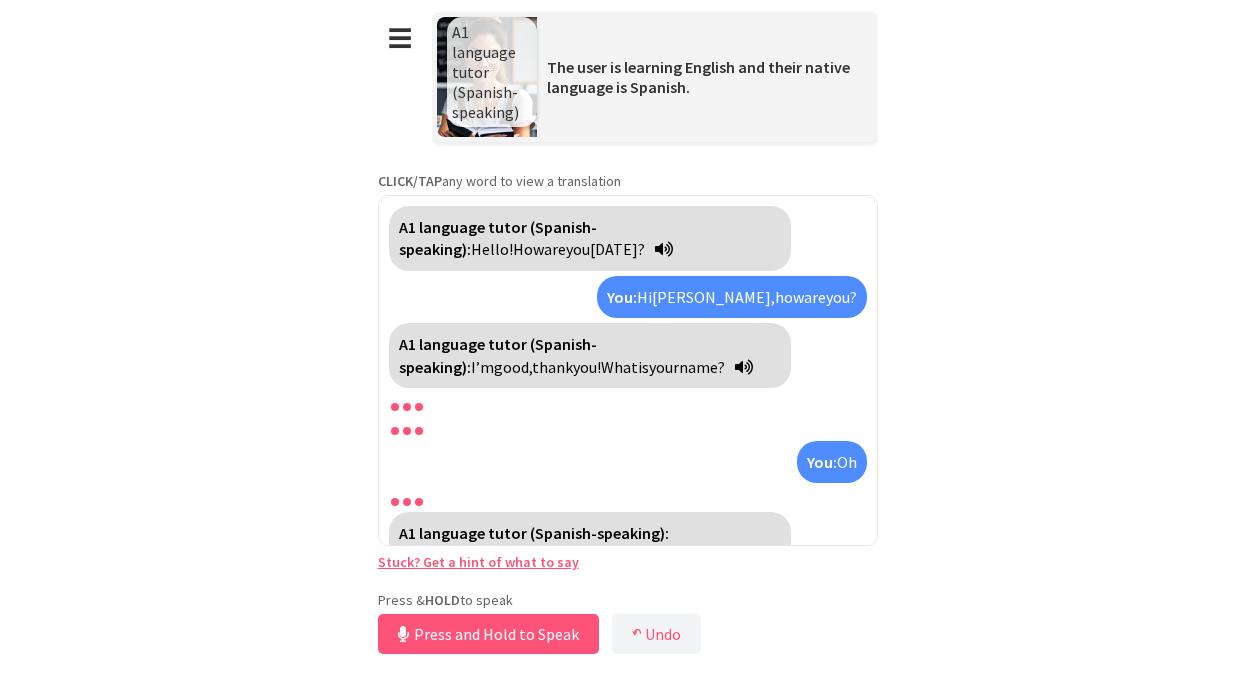 scroll, scrollTop: 37, scrollLeft: 0, axis: vertical 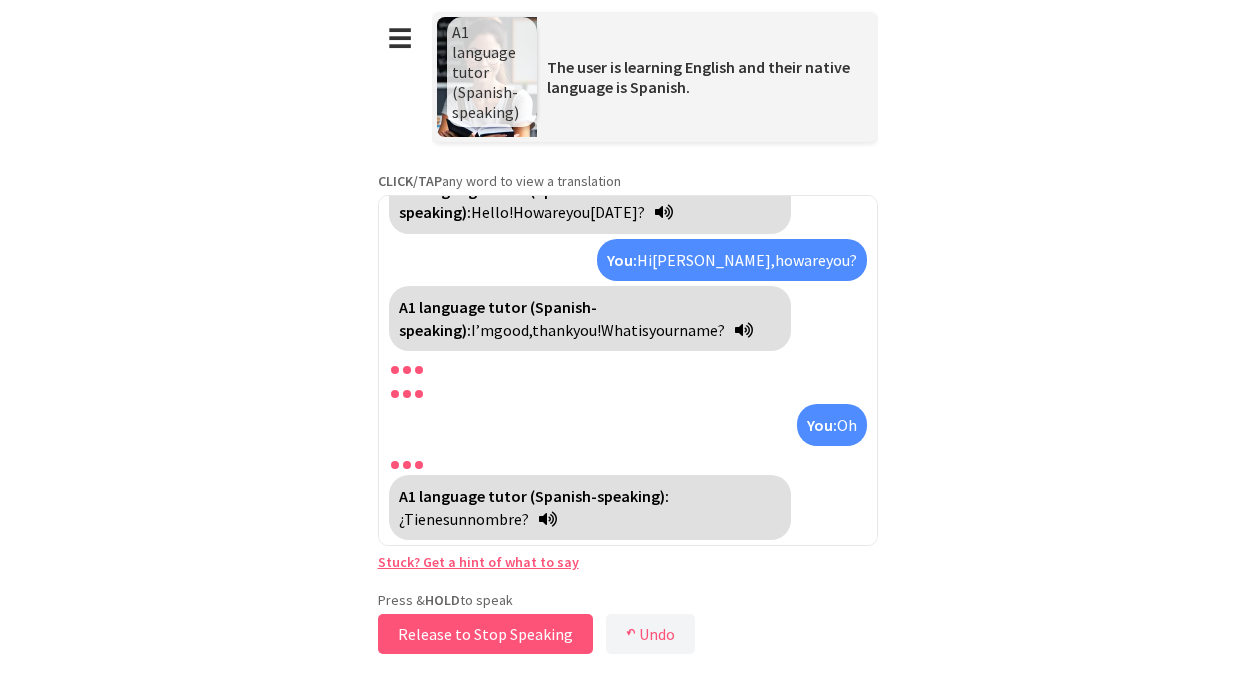click on "Release to Stop Speaking" at bounding box center [485, 634] 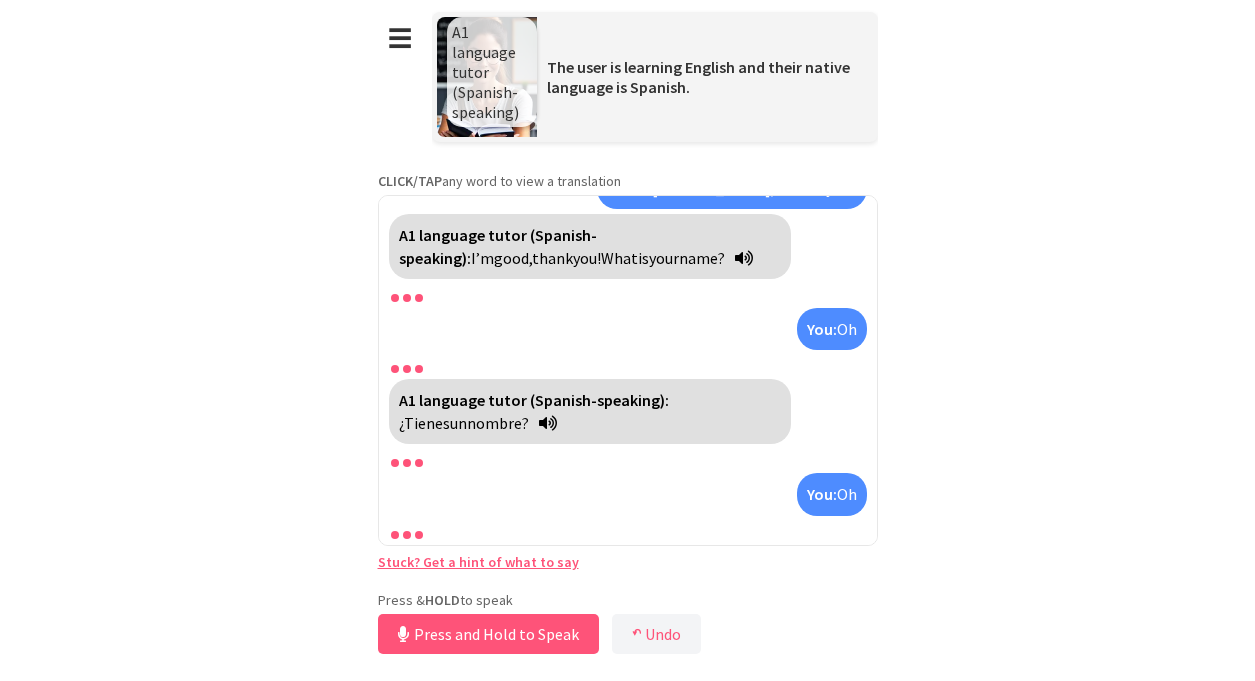 scroll, scrollTop: 154, scrollLeft: 0, axis: vertical 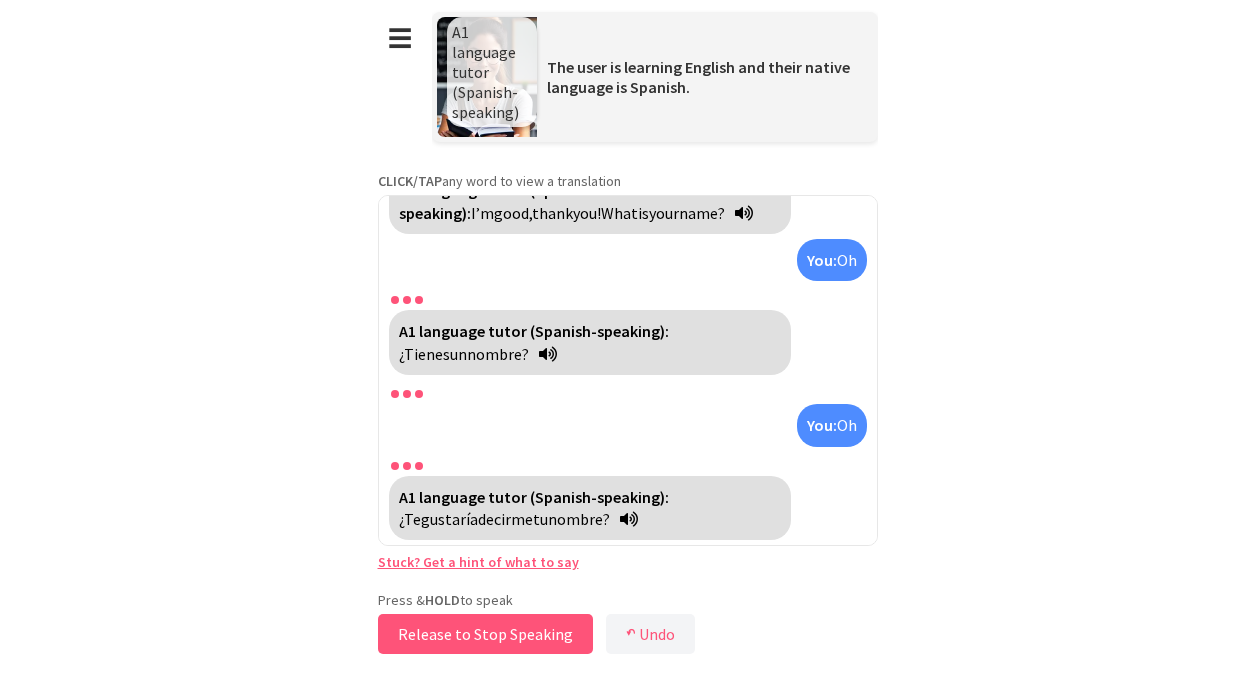 click on "Release to Stop Speaking" at bounding box center [485, 634] 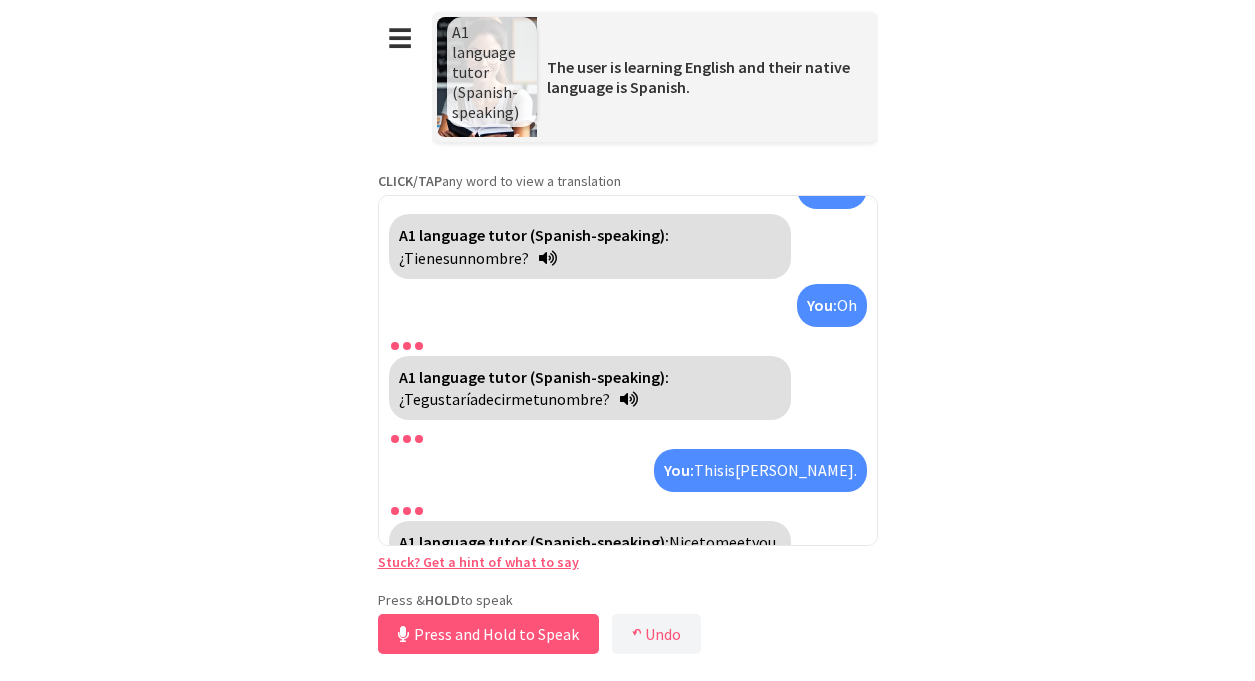 scroll, scrollTop: 271, scrollLeft: 0, axis: vertical 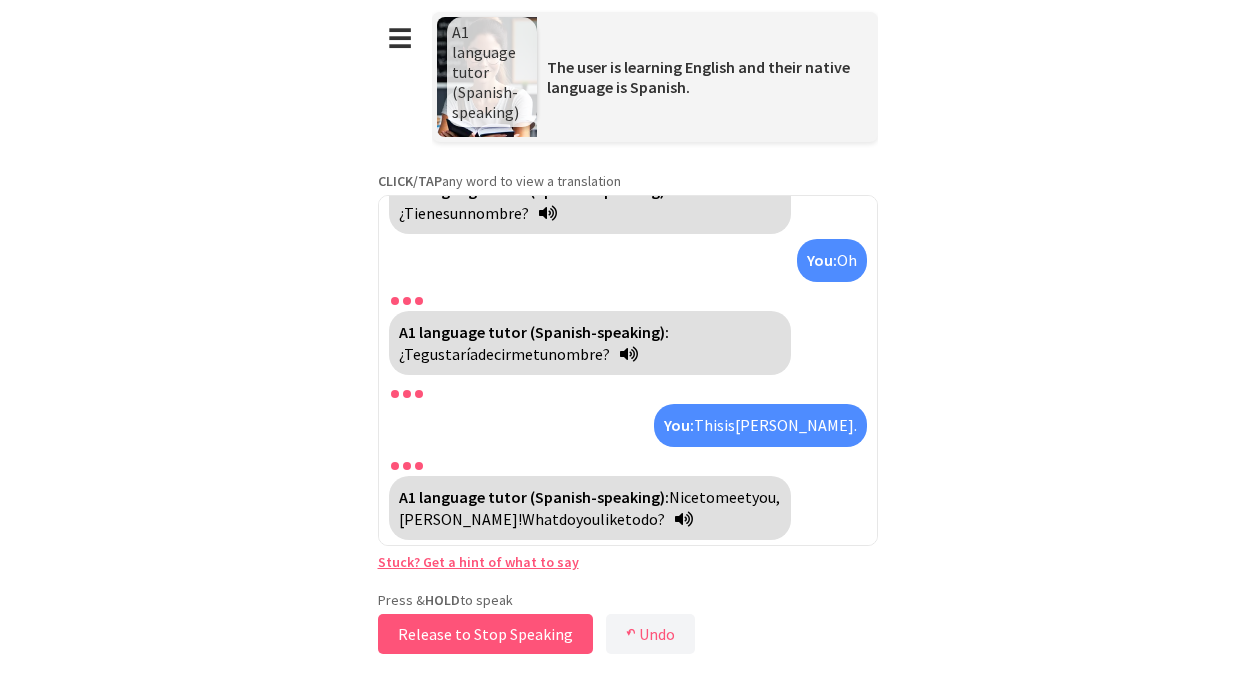 click on "Release to Stop Speaking" at bounding box center (485, 634) 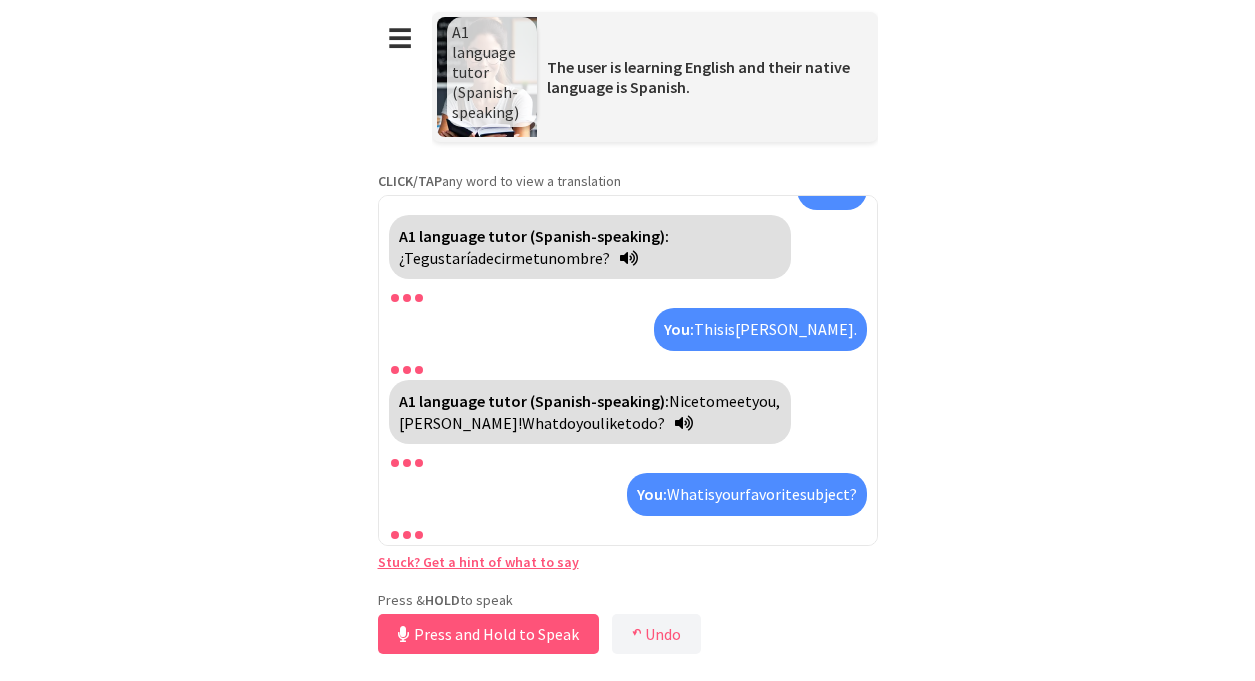 scroll, scrollTop: 389, scrollLeft: 0, axis: vertical 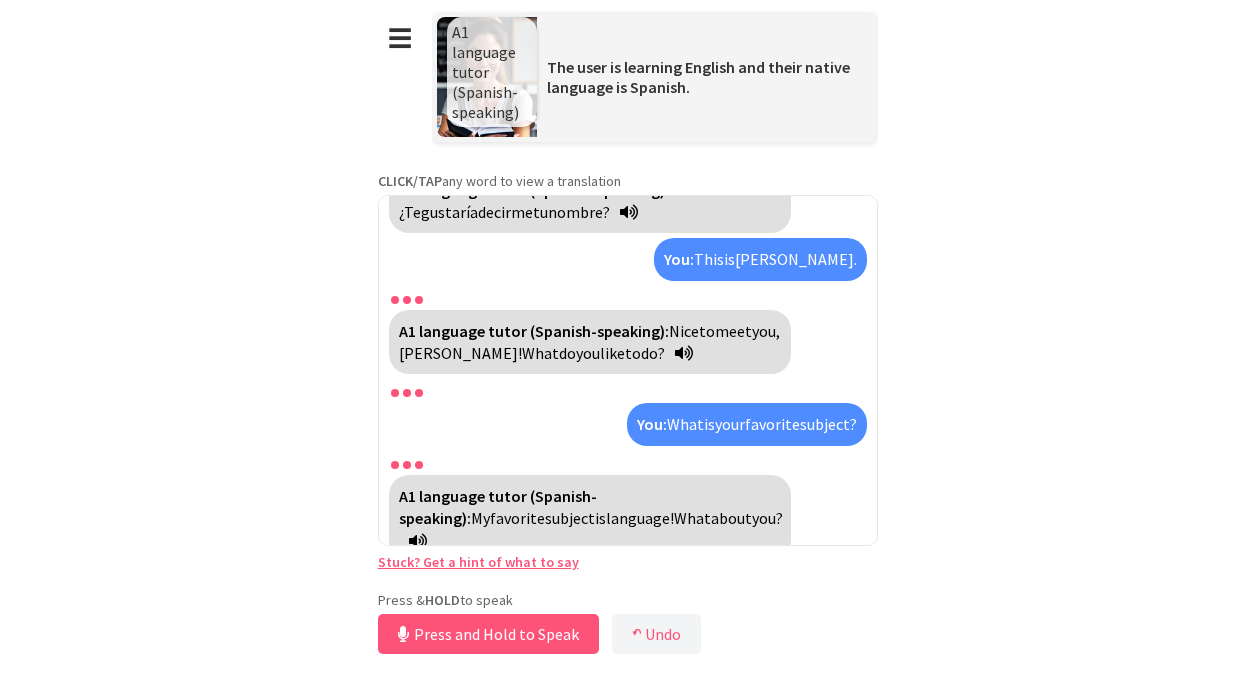 click on "A1 language tutor (Spanish-speaking):  My  favorite  subject  is  language!  What  about  you?" at bounding box center (590, 518) 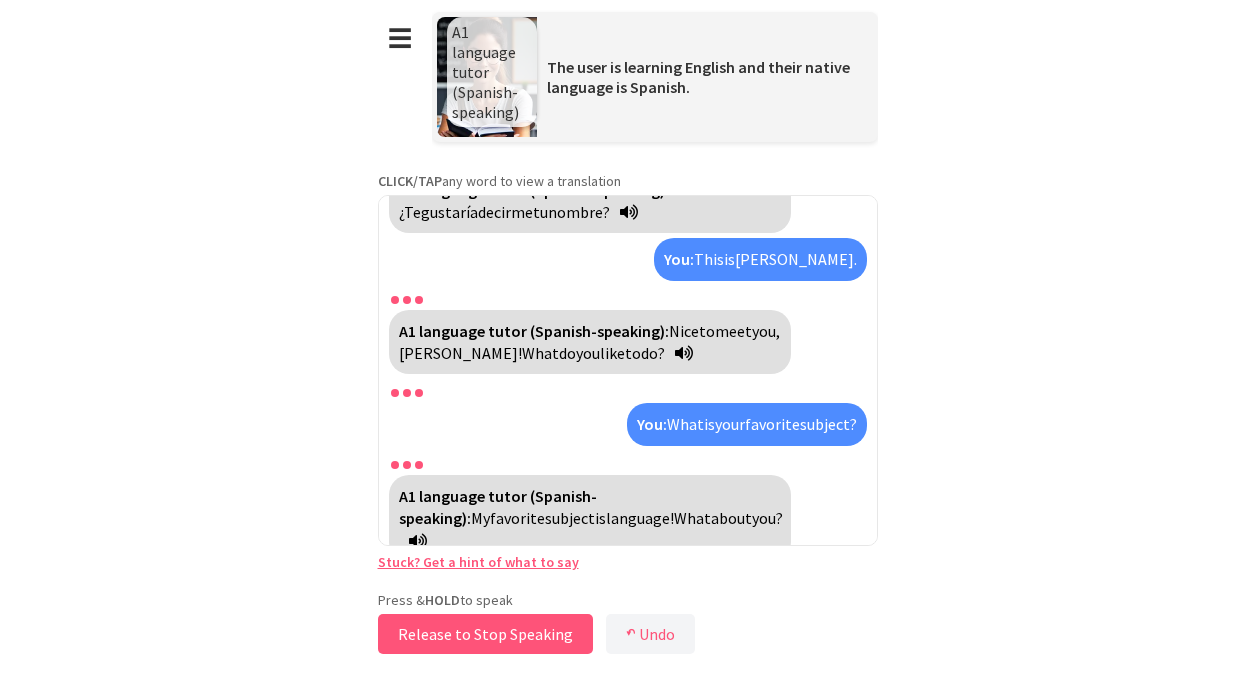 click on "Release to Stop Speaking" at bounding box center (485, 634) 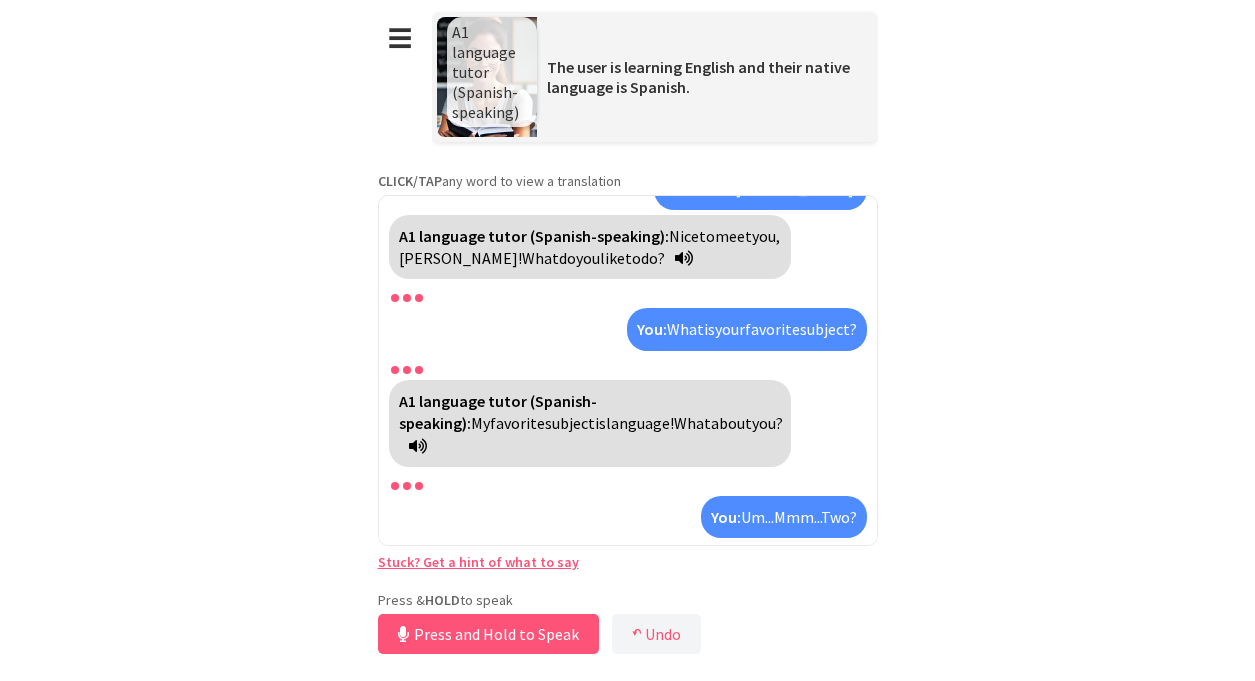 scroll, scrollTop: 528, scrollLeft: 0, axis: vertical 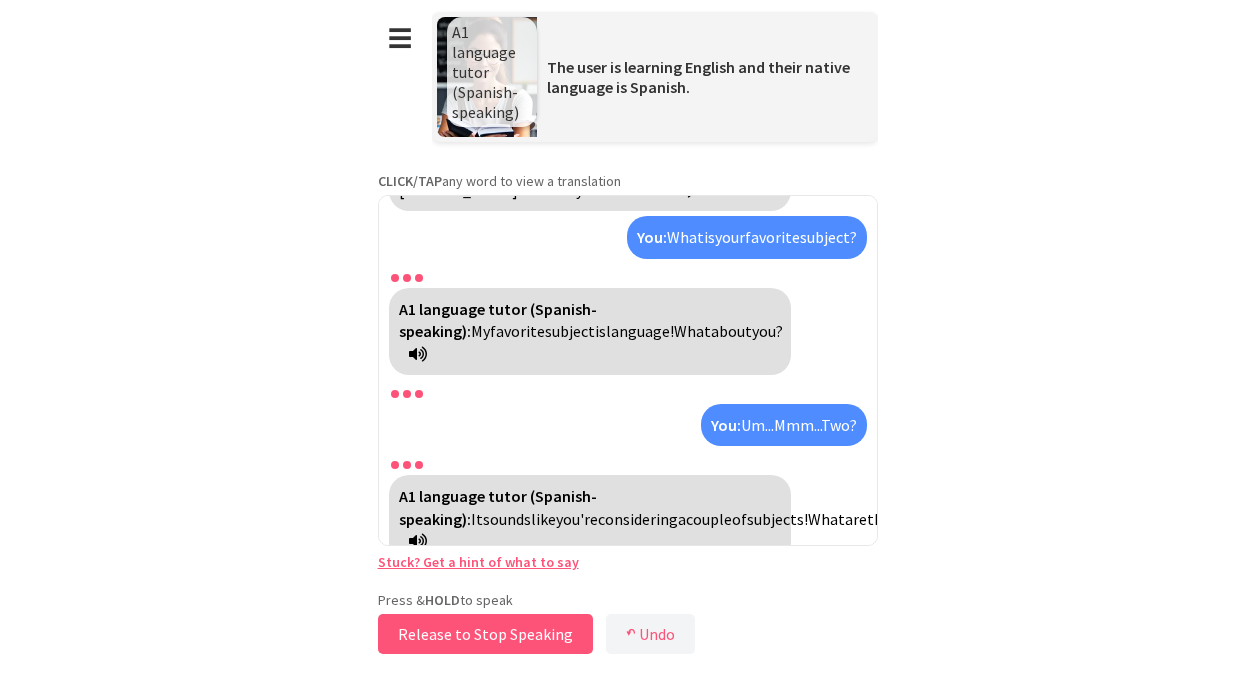 click on "Release to Stop Speaking" at bounding box center [485, 634] 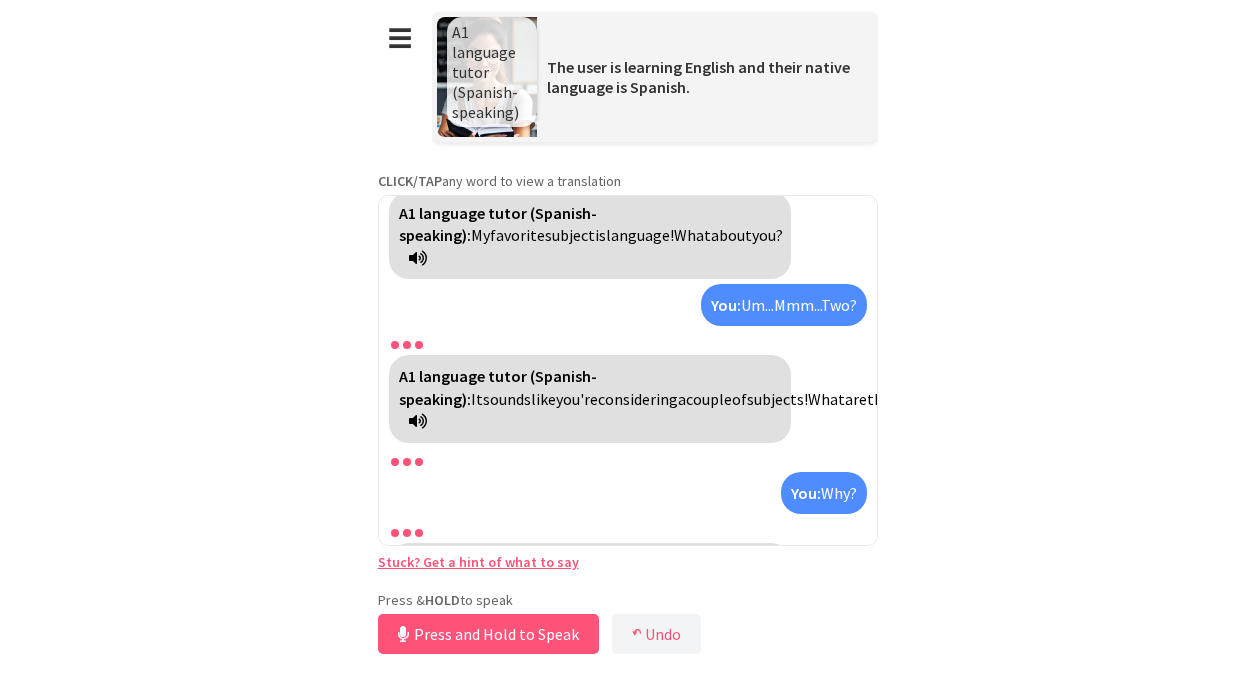 scroll, scrollTop: 713, scrollLeft: 0, axis: vertical 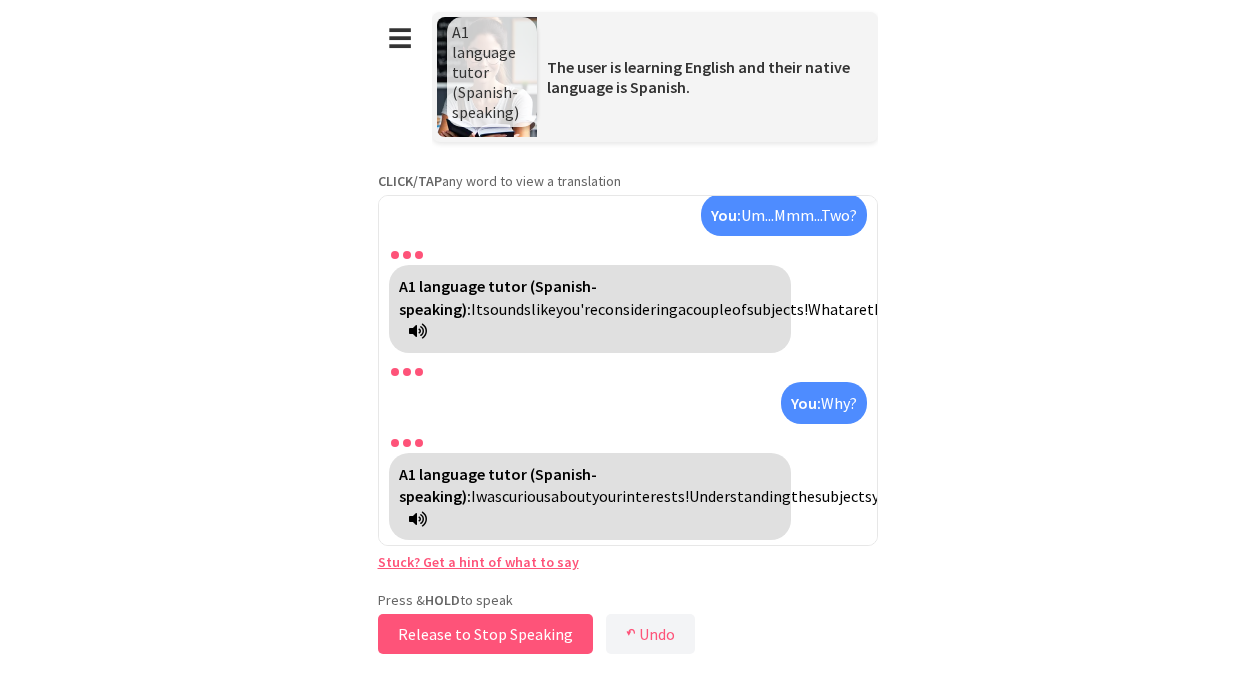click on "Release to Stop Speaking" at bounding box center [485, 634] 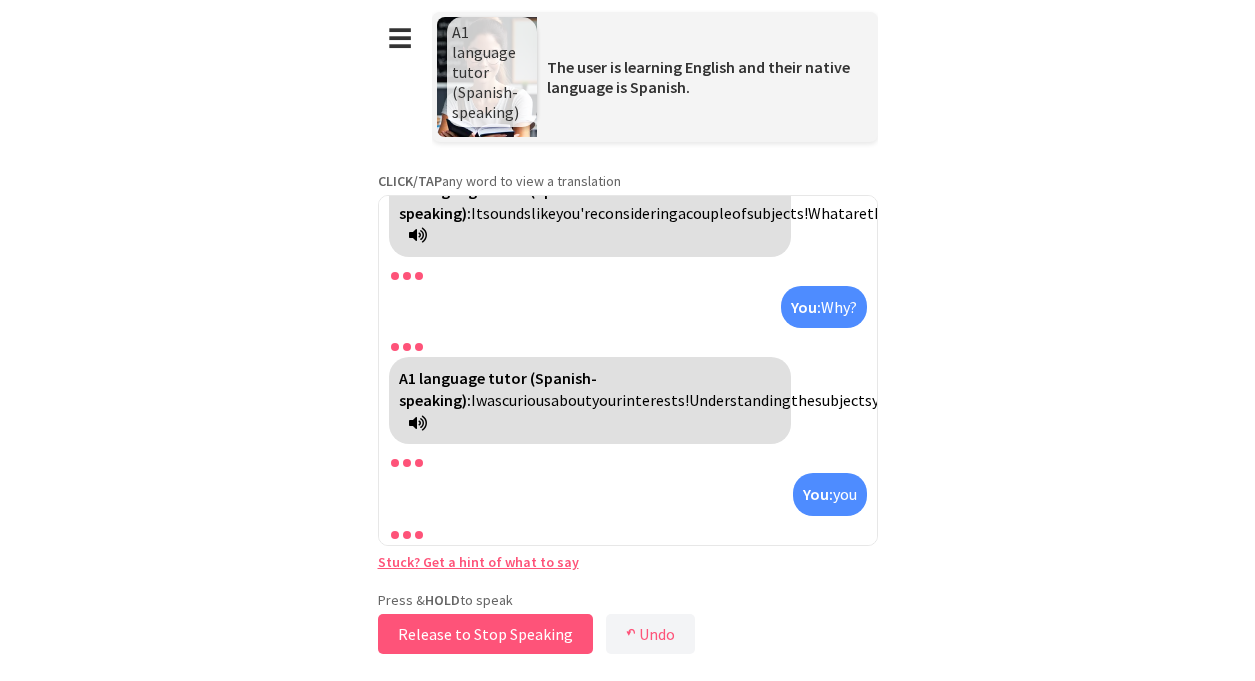 scroll, scrollTop: 852, scrollLeft: 0, axis: vertical 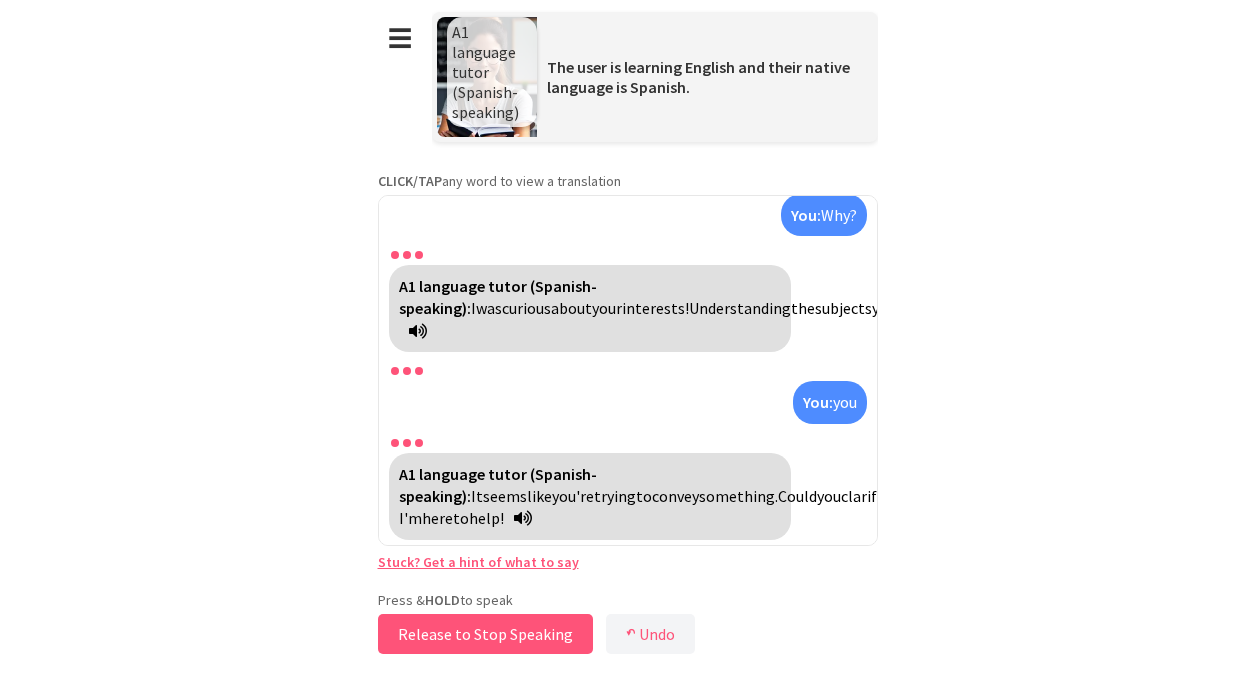 click on "Release to Stop Speaking" at bounding box center [485, 634] 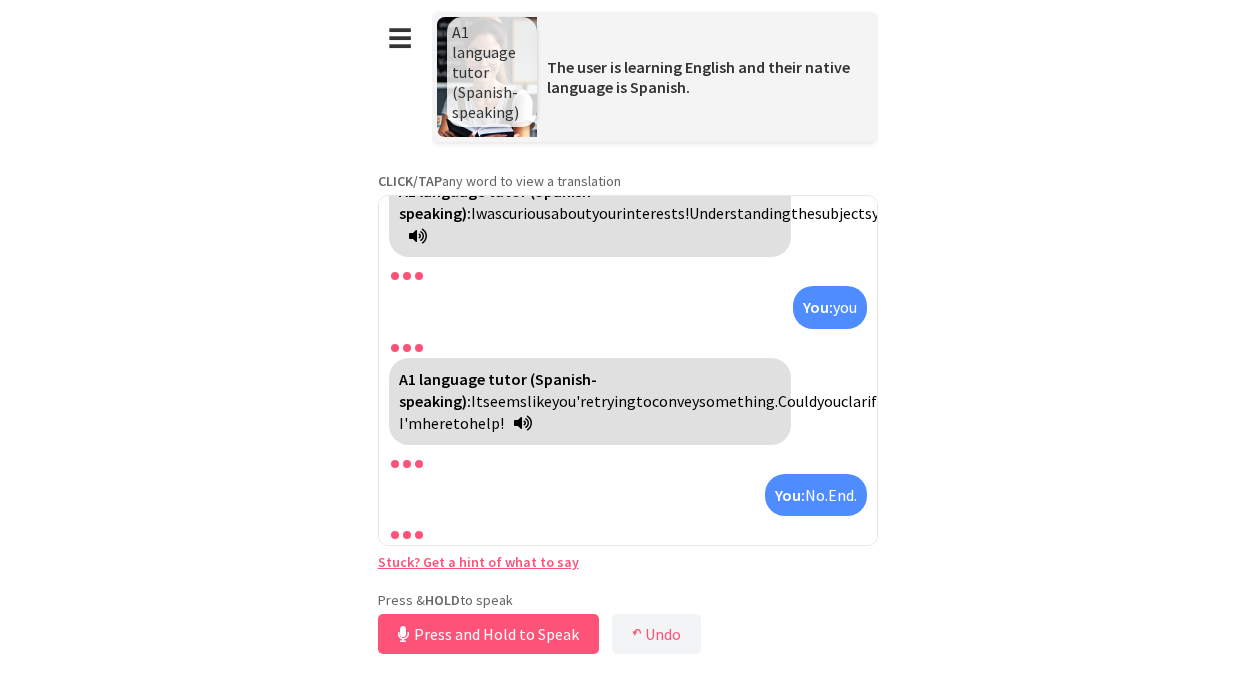 scroll, scrollTop: 992, scrollLeft: 0, axis: vertical 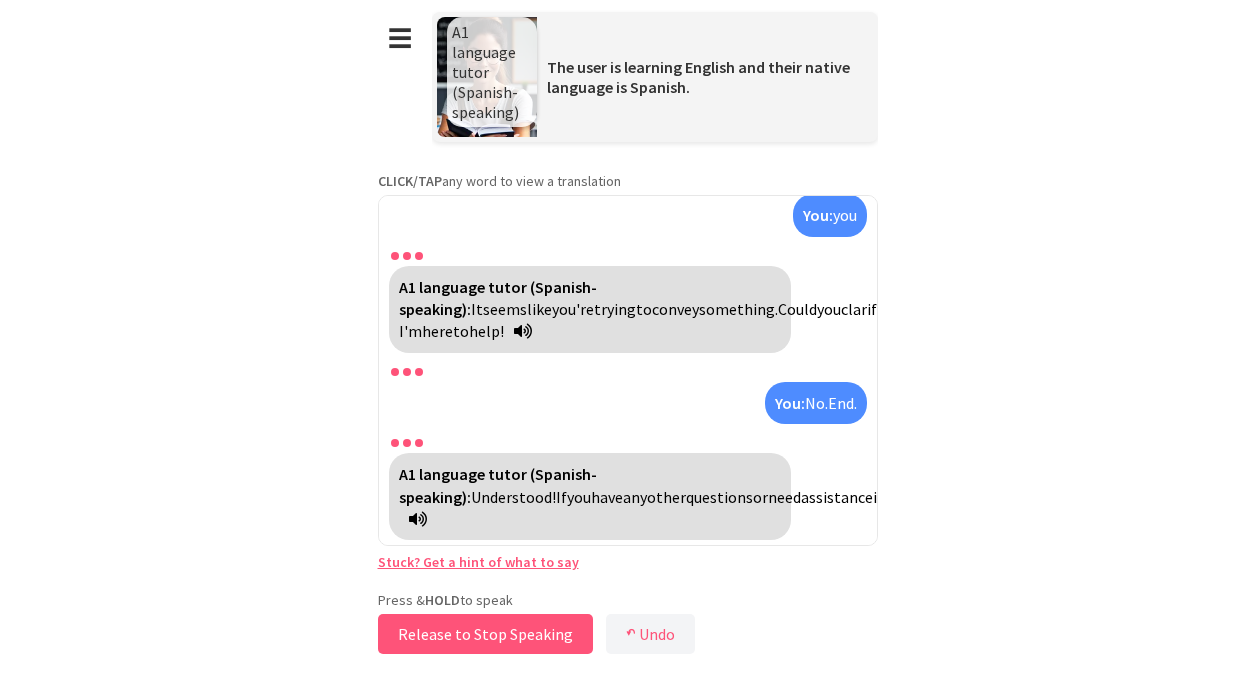 click on "Release to Stop Speaking" at bounding box center (485, 634) 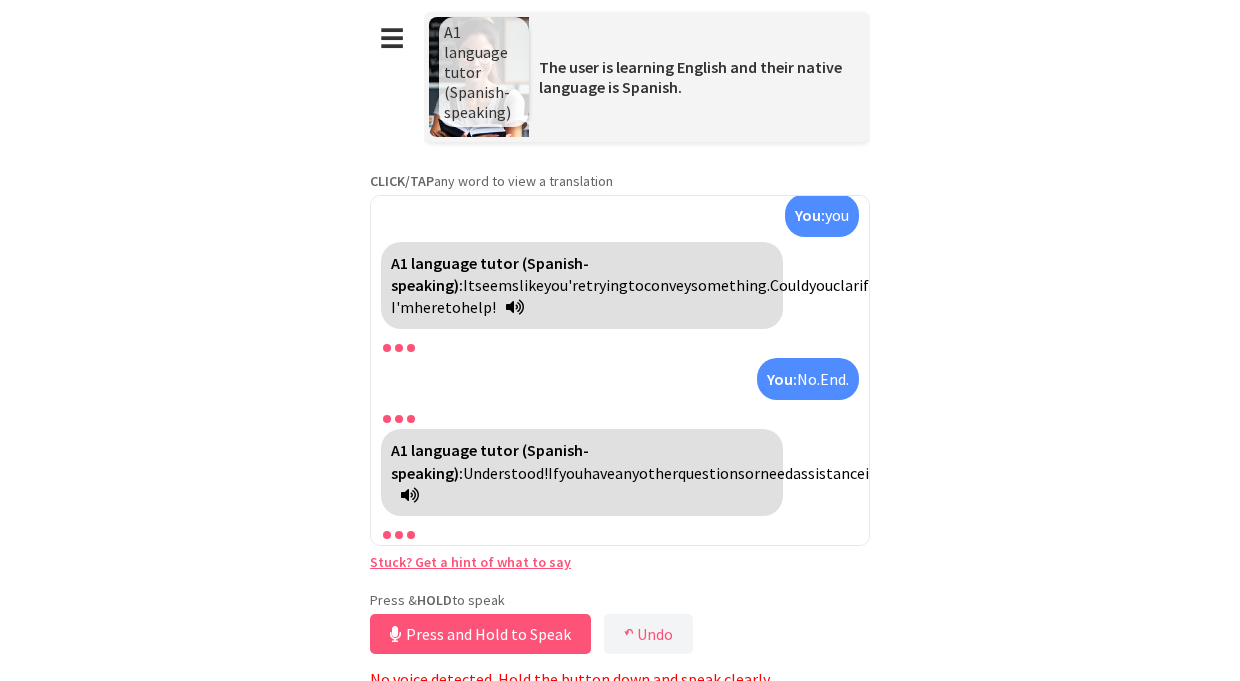 scroll, scrollTop: 992, scrollLeft: 0, axis: vertical 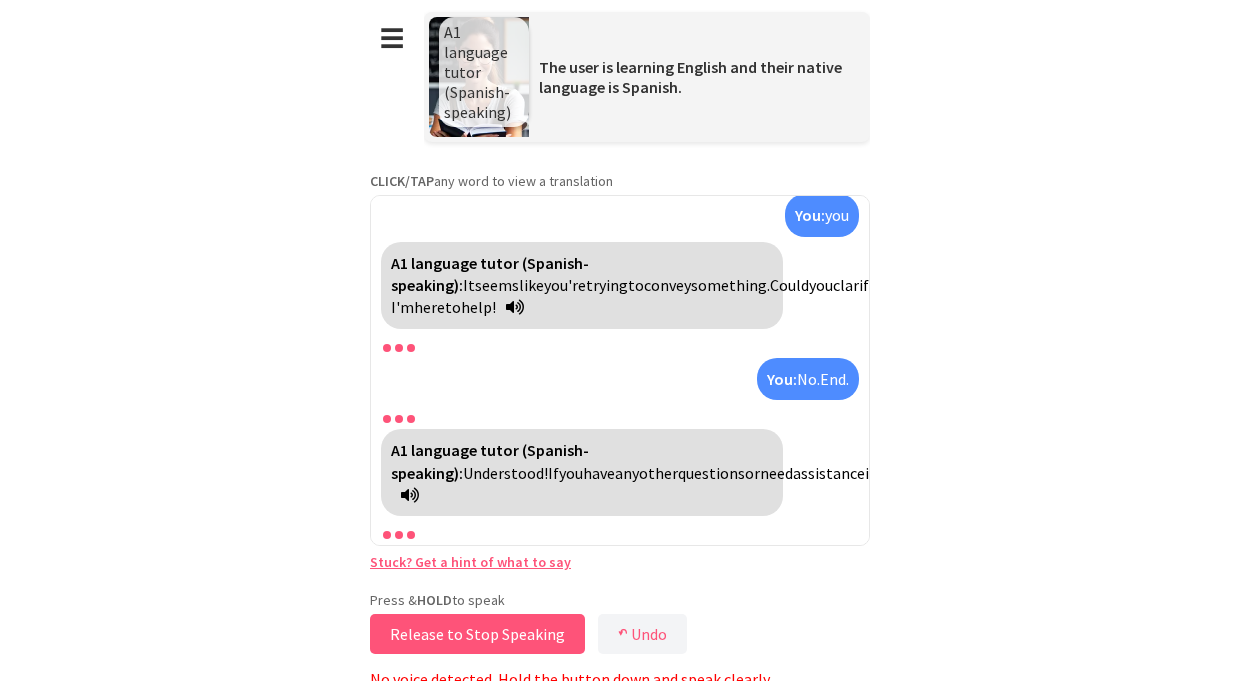 click on "Release to Stop Speaking" at bounding box center [477, 634] 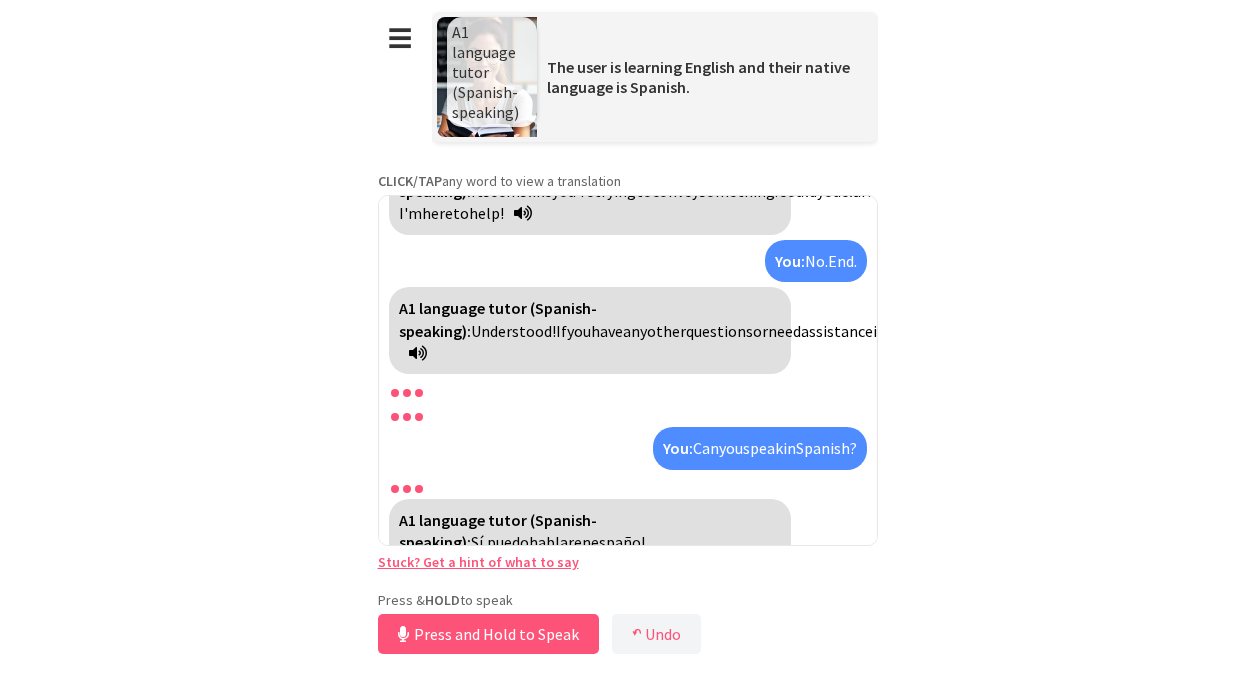 scroll, scrollTop: 1131, scrollLeft: 0, axis: vertical 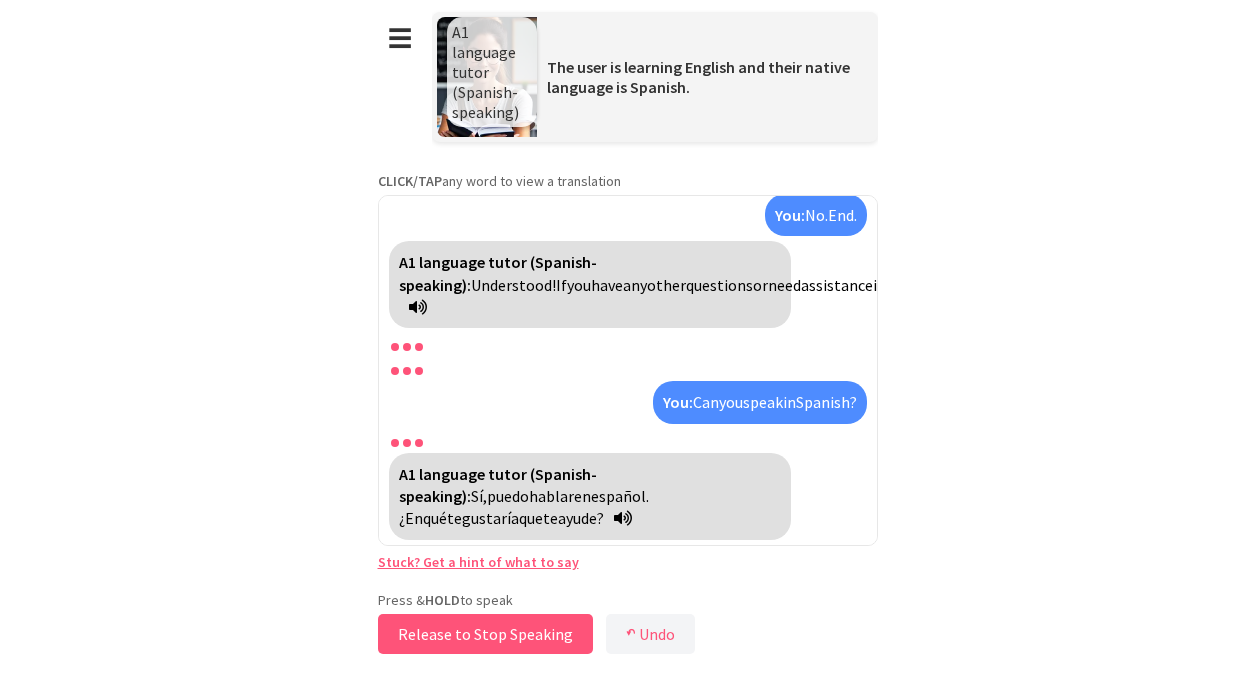 click on "Release to Stop Speaking" at bounding box center [485, 634] 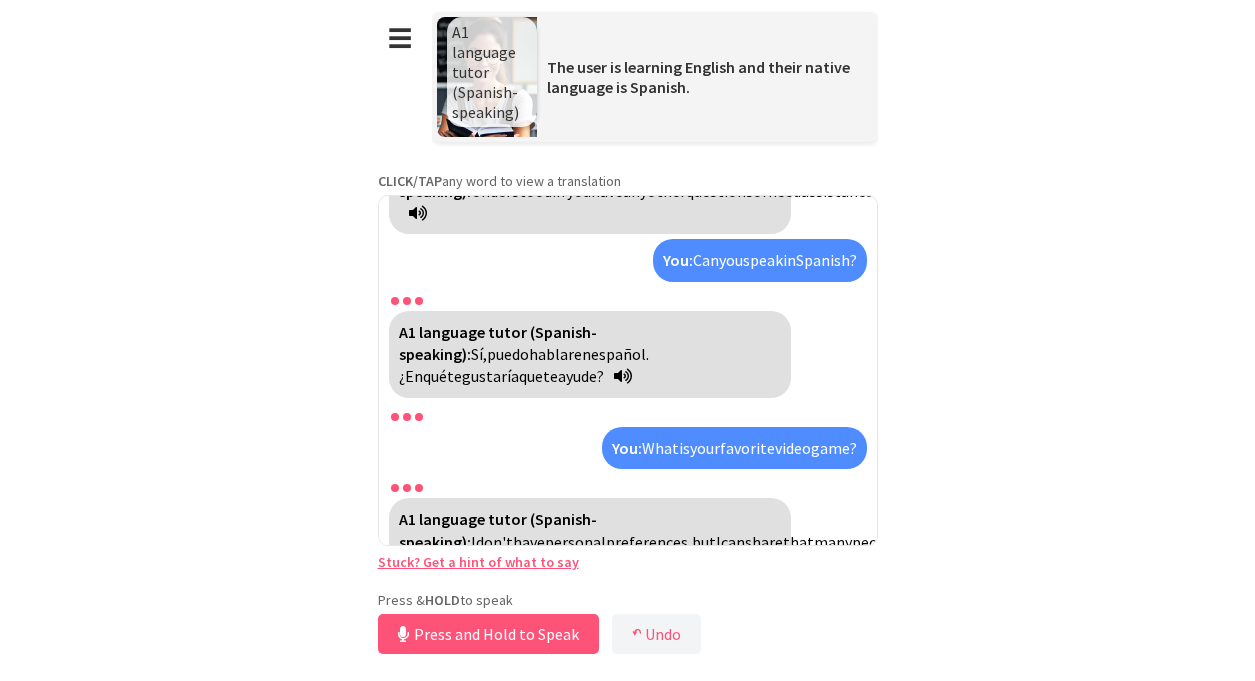 scroll, scrollTop: 1316, scrollLeft: 0, axis: vertical 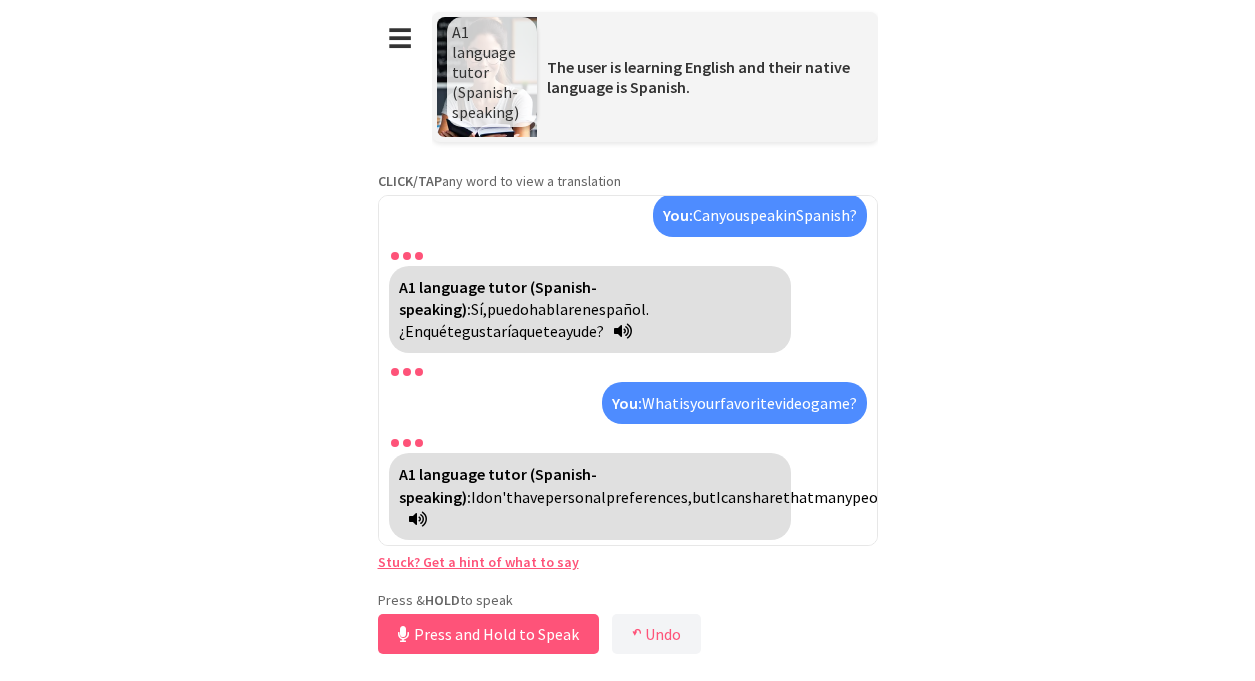 click on "A1 language tutor (Spanish-speaking):" at bounding box center [498, 485] 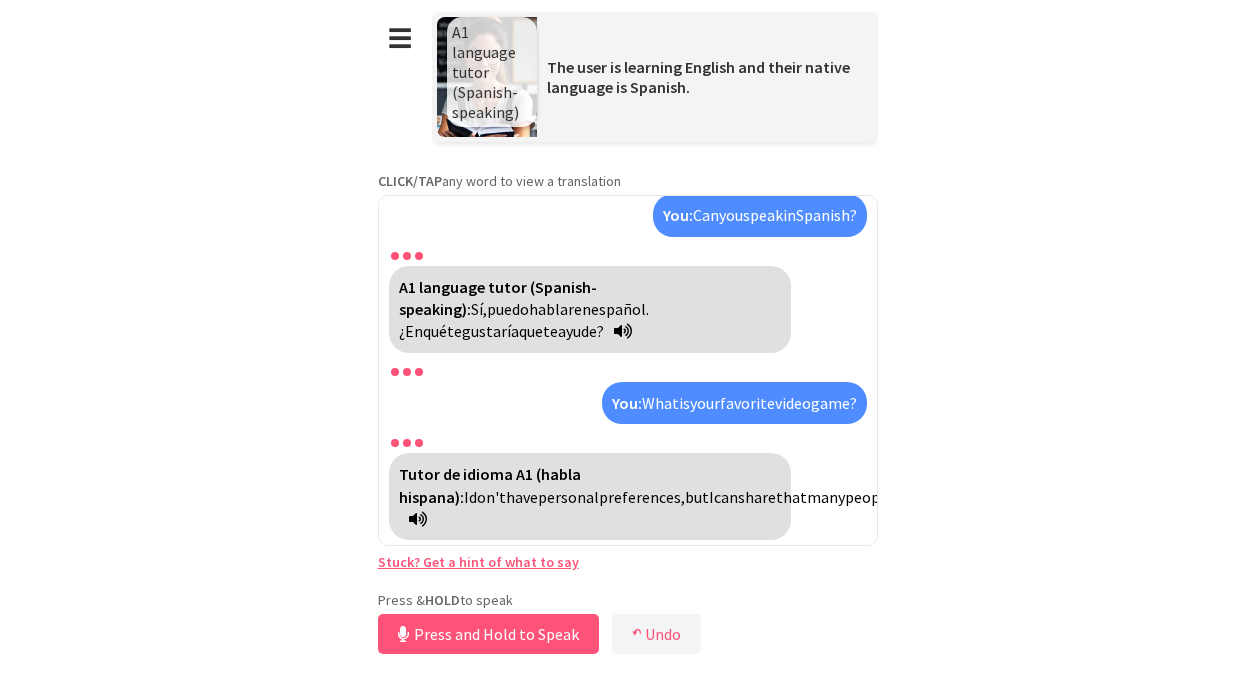 click on "Tutor de idioma A1 (habla hispana):" at bounding box center (490, 485) 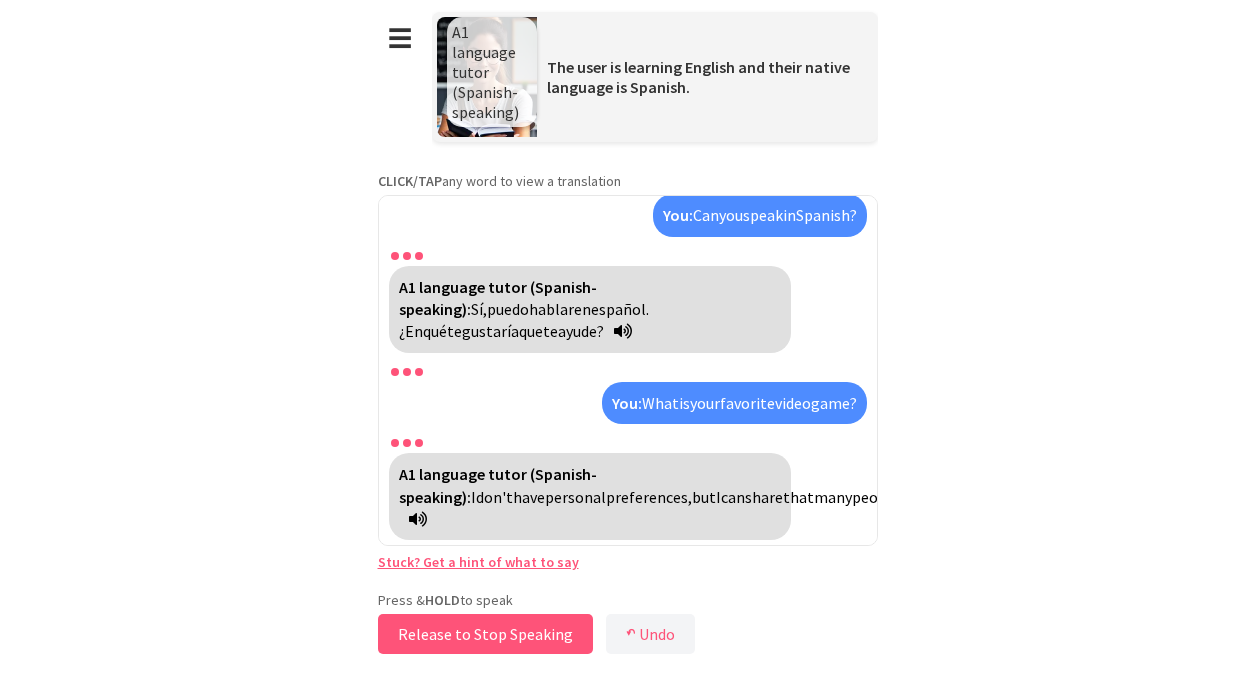 click on "Release to Stop Speaking" at bounding box center (485, 634) 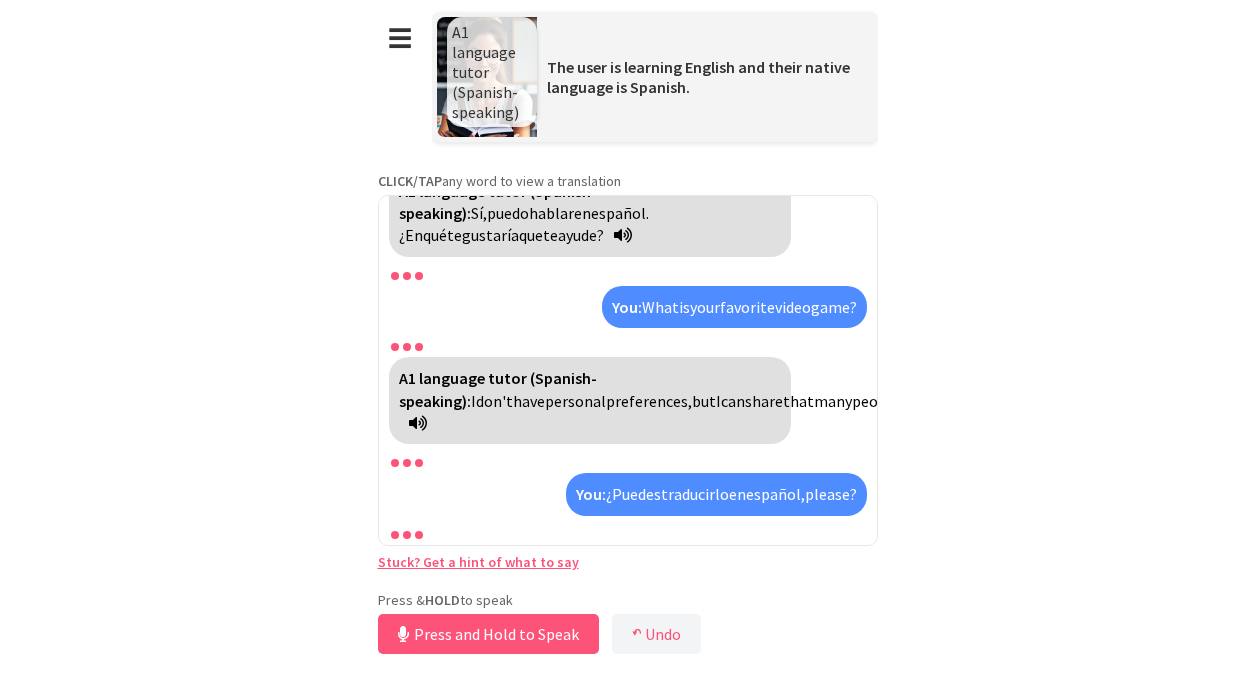 scroll, scrollTop: 1522, scrollLeft: 0, axis: vertical 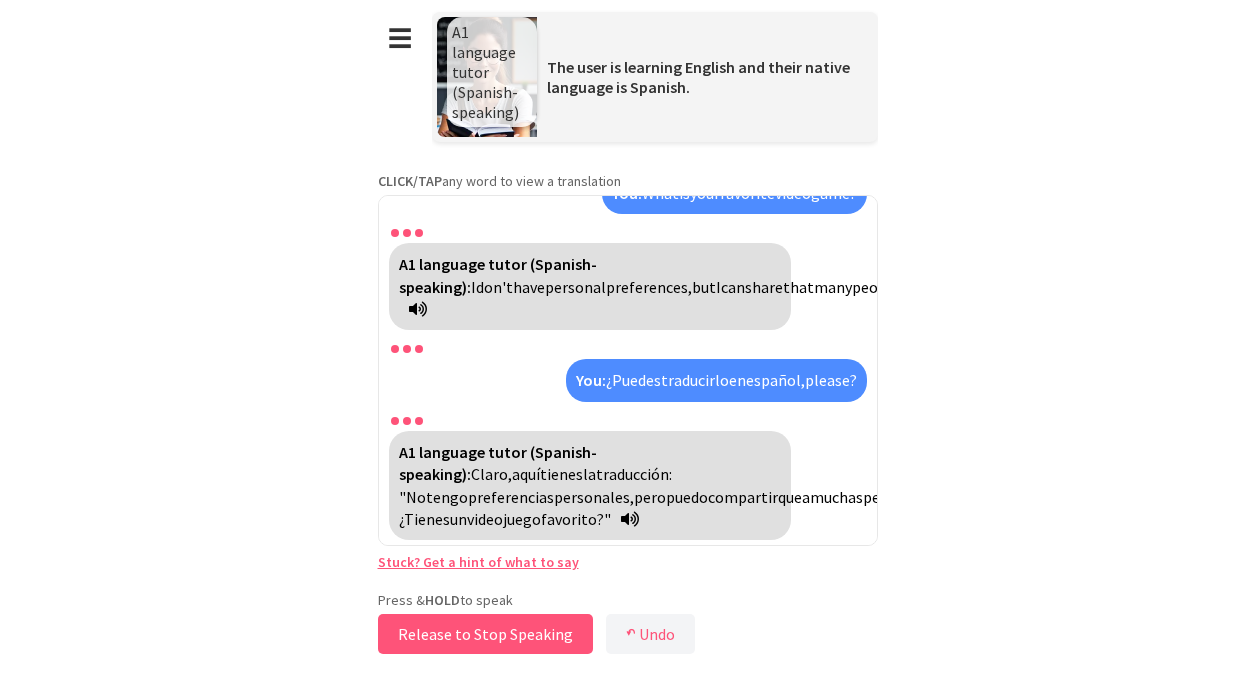 click on "Release to Stop Speaking" at bounding box center [485, 634] 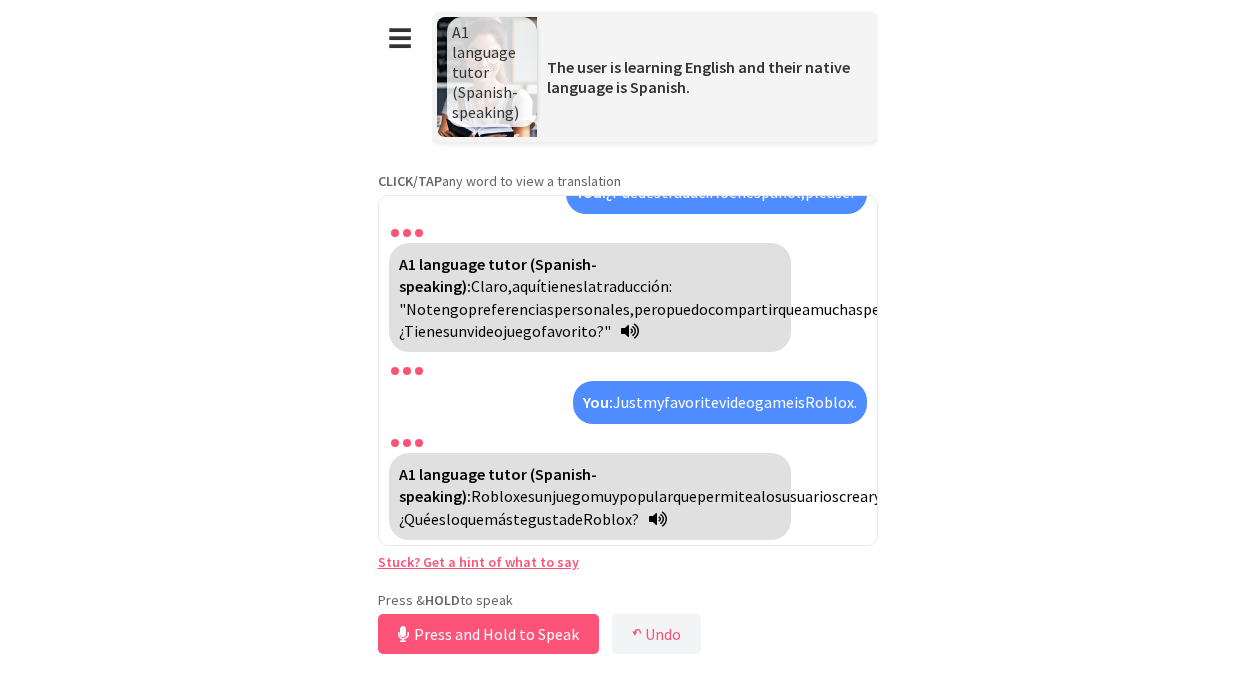 scroll, scrollTop: 1707, scrollLeft: 0, axis: vertical 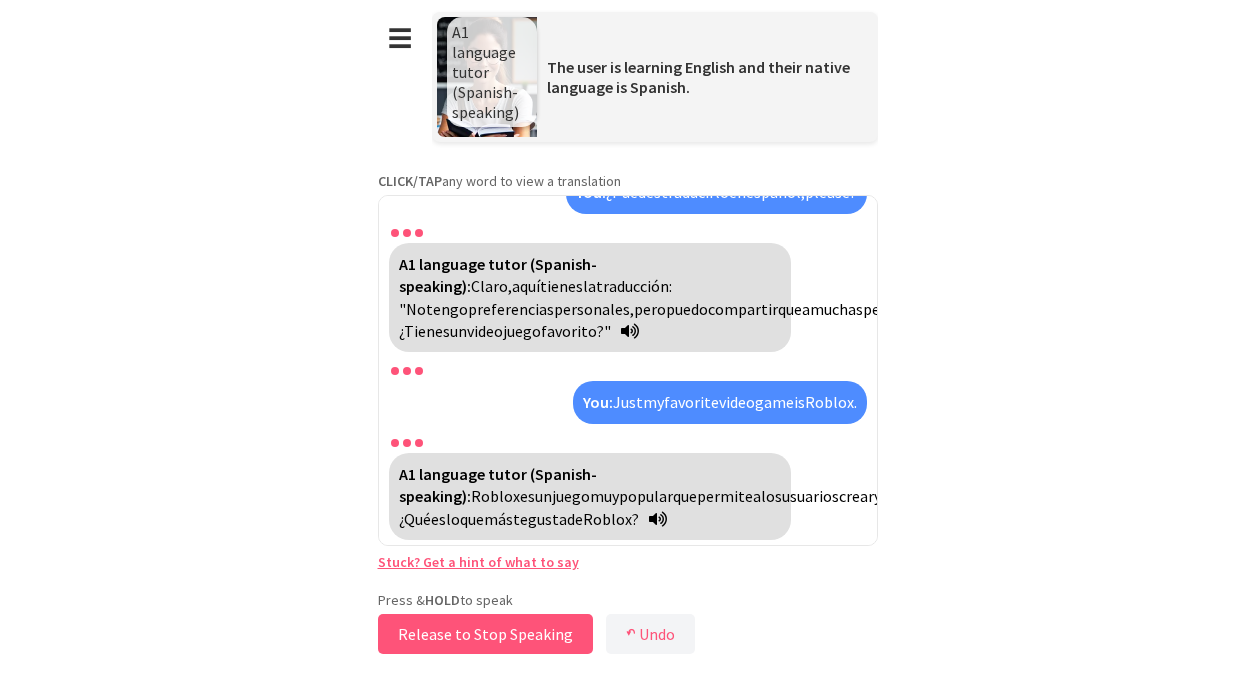 click on "Release to Stop Speaking" at bounding box center (485, 634) 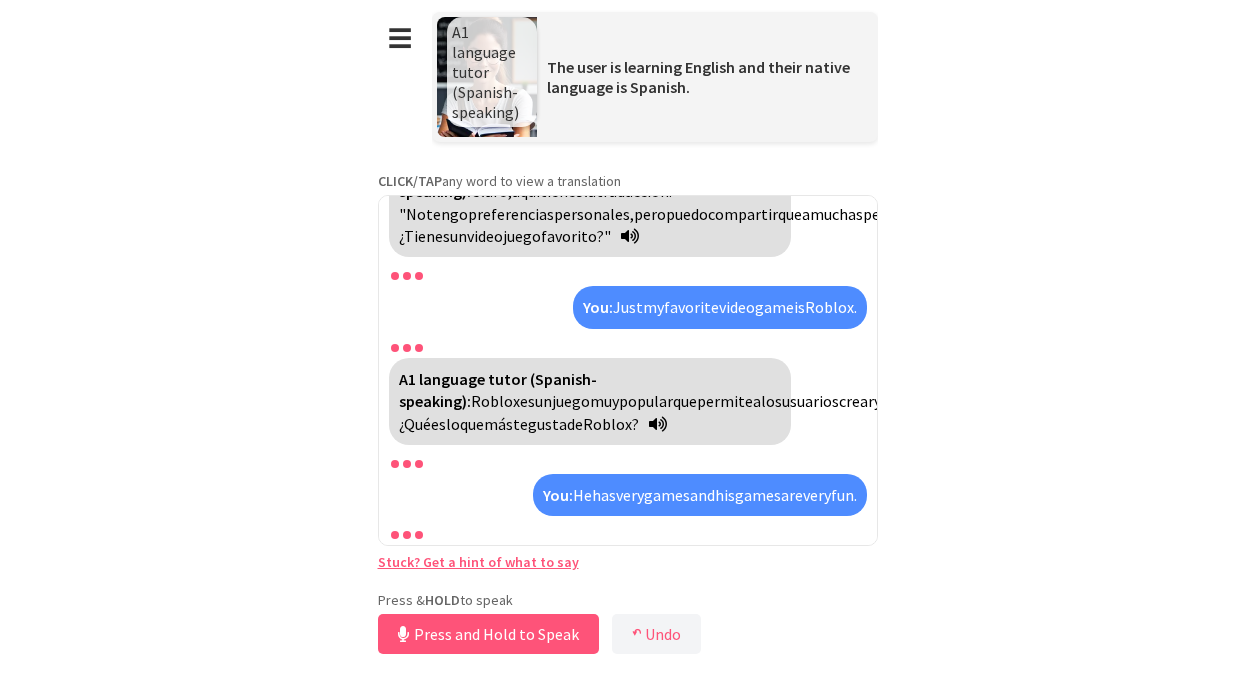 scroll, scrollTop: 1936, scrollLeft: 0, axis: vertical 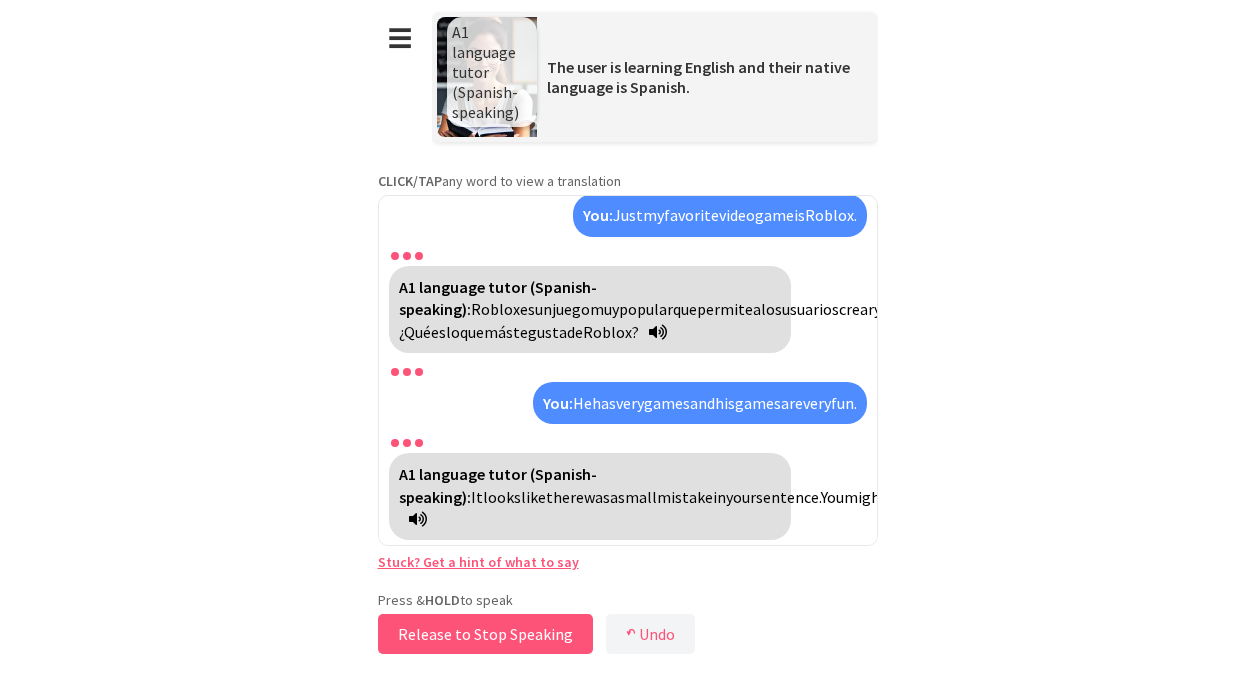 click on "Release to Stop Speaking" at bounding box center (485, 634) 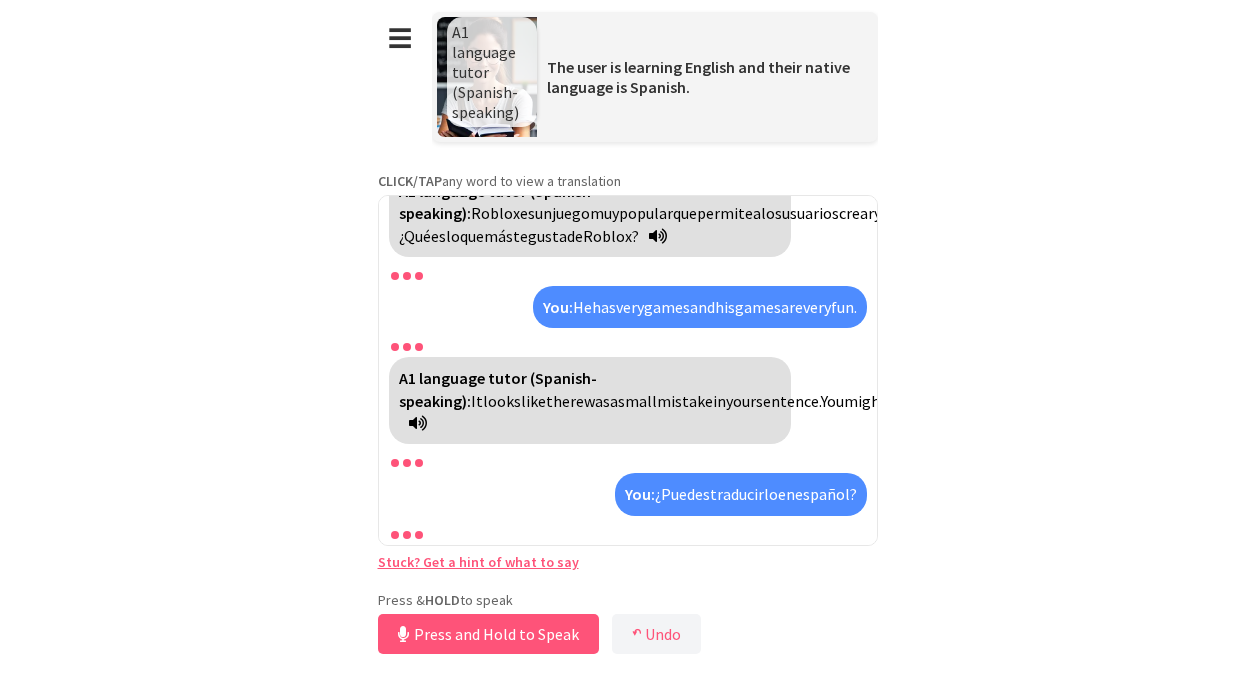 scroll, scrollTop: 2187, scrollLeft: 0, axis: vertical 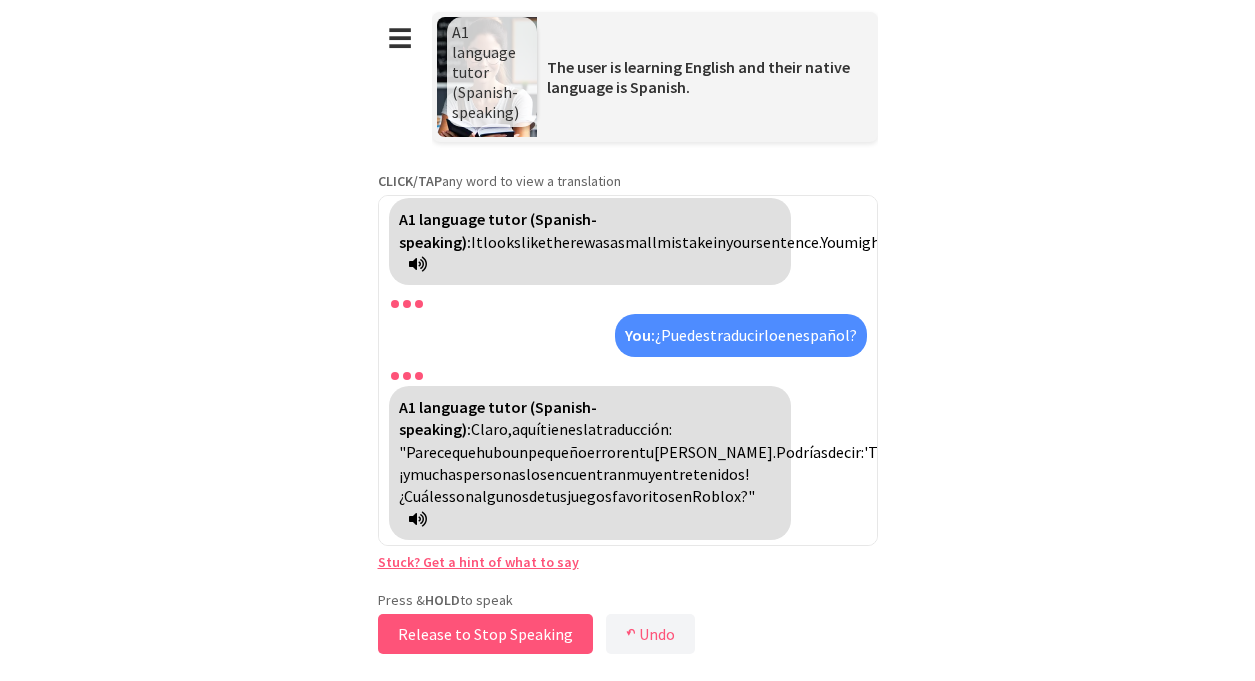 click on "Release to Stop Speaking" at bounding box center [485, 634] 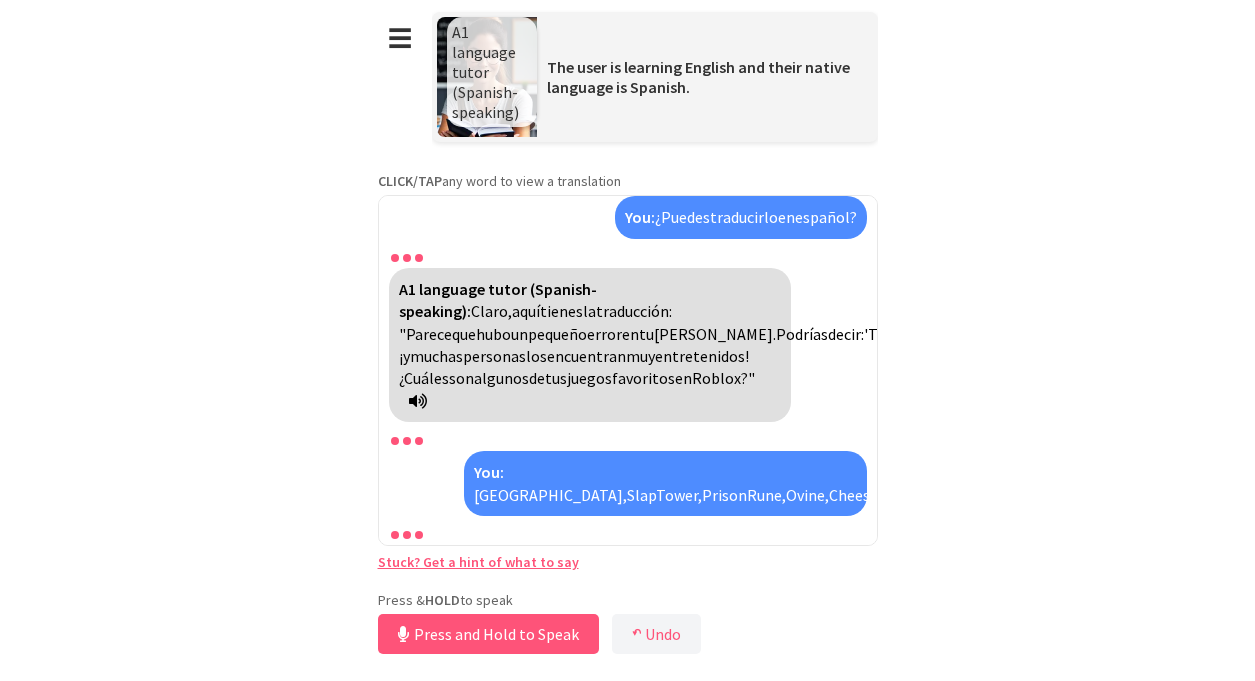 scroll, scrollTop: 2551, scrollLeft: 0, axis: vertical 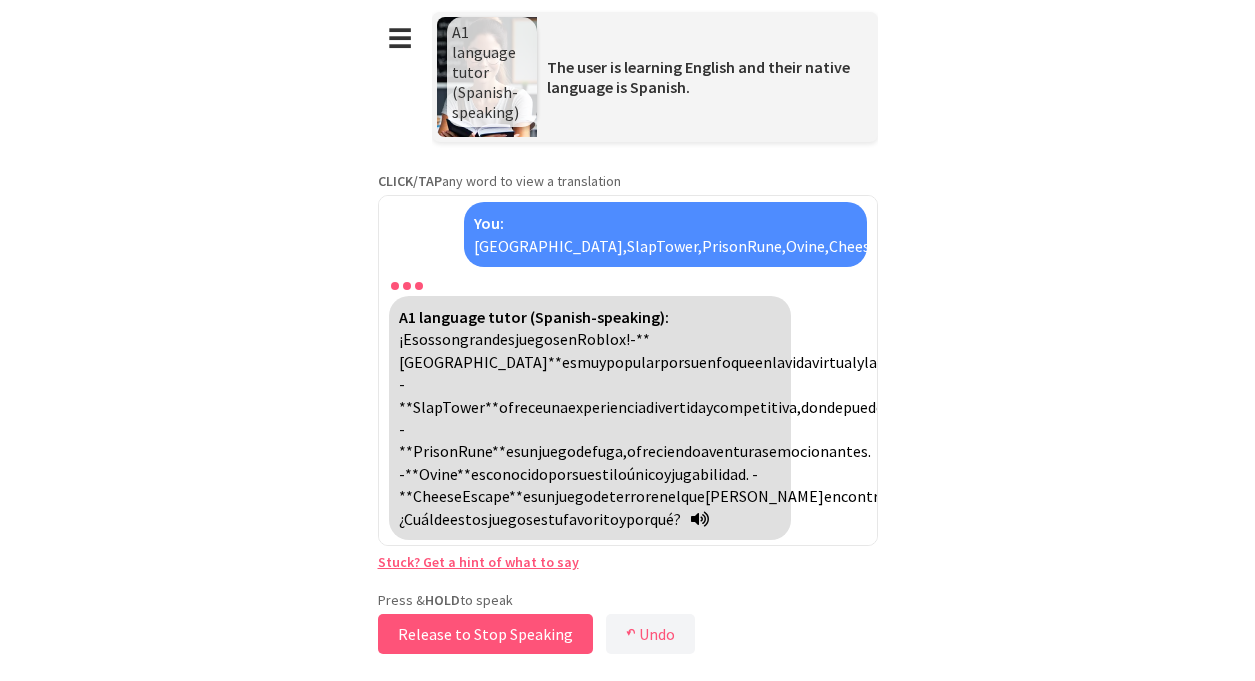 click on "Release to Stop Speaking" at bounding box center [485, 634] 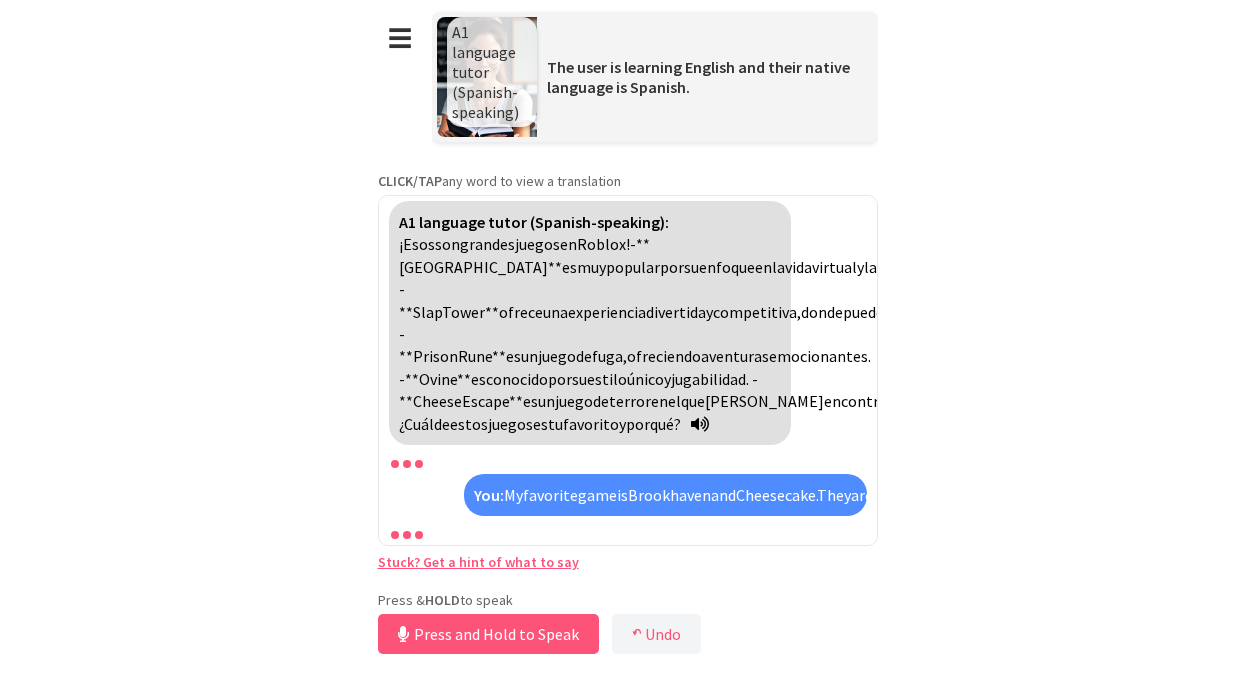scroll, scrollTop: 2802, scrollLeft: 0, axis: vertical 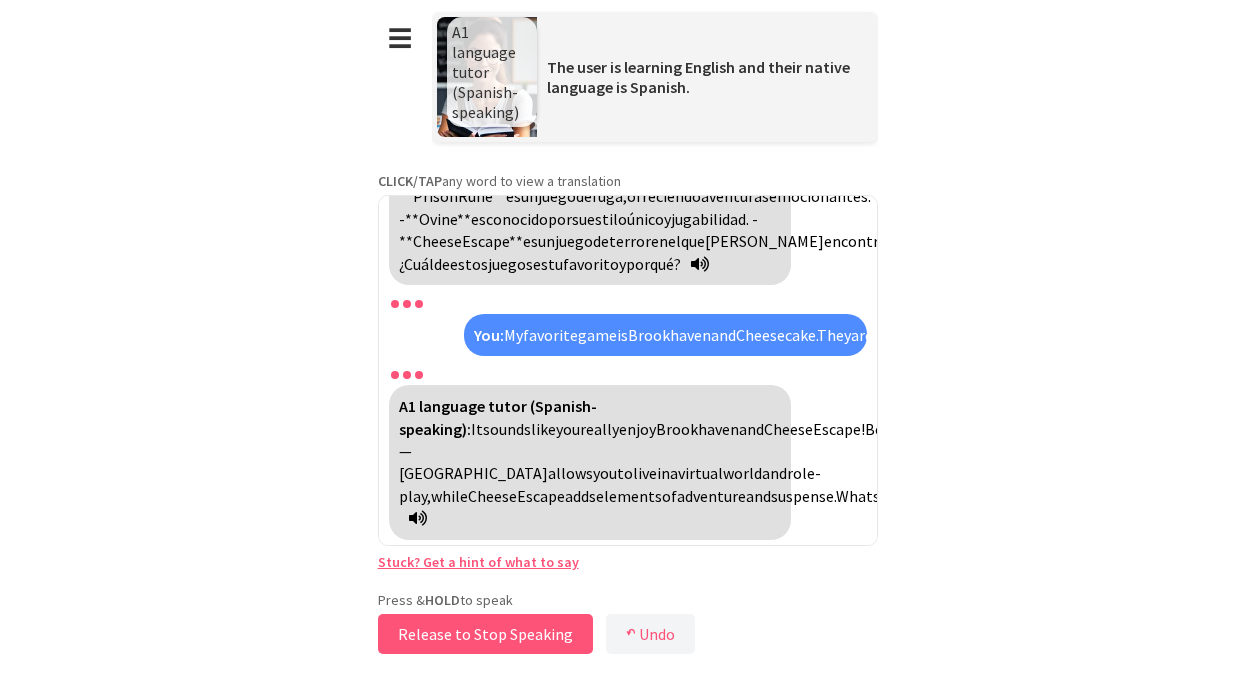 click on "Release to Stop Speaking" at bounding box center [485, 634] 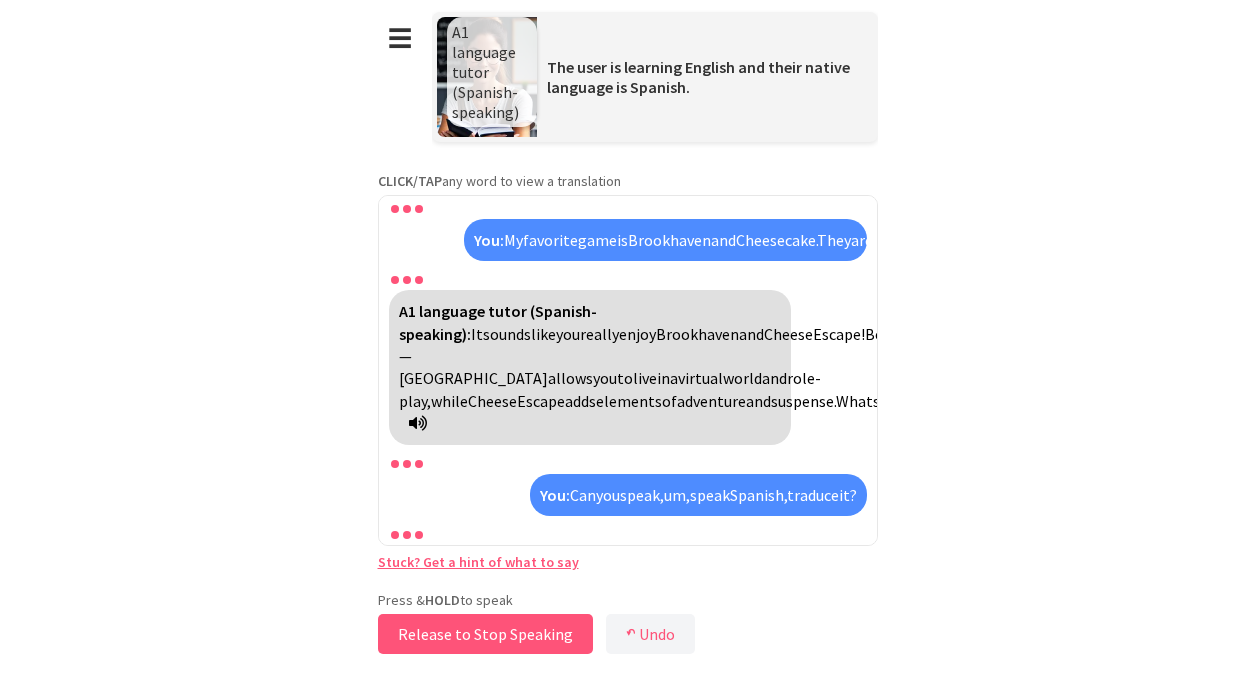 scroll, scrollTop: 2874, scrollLeft: 0, axis: vertical 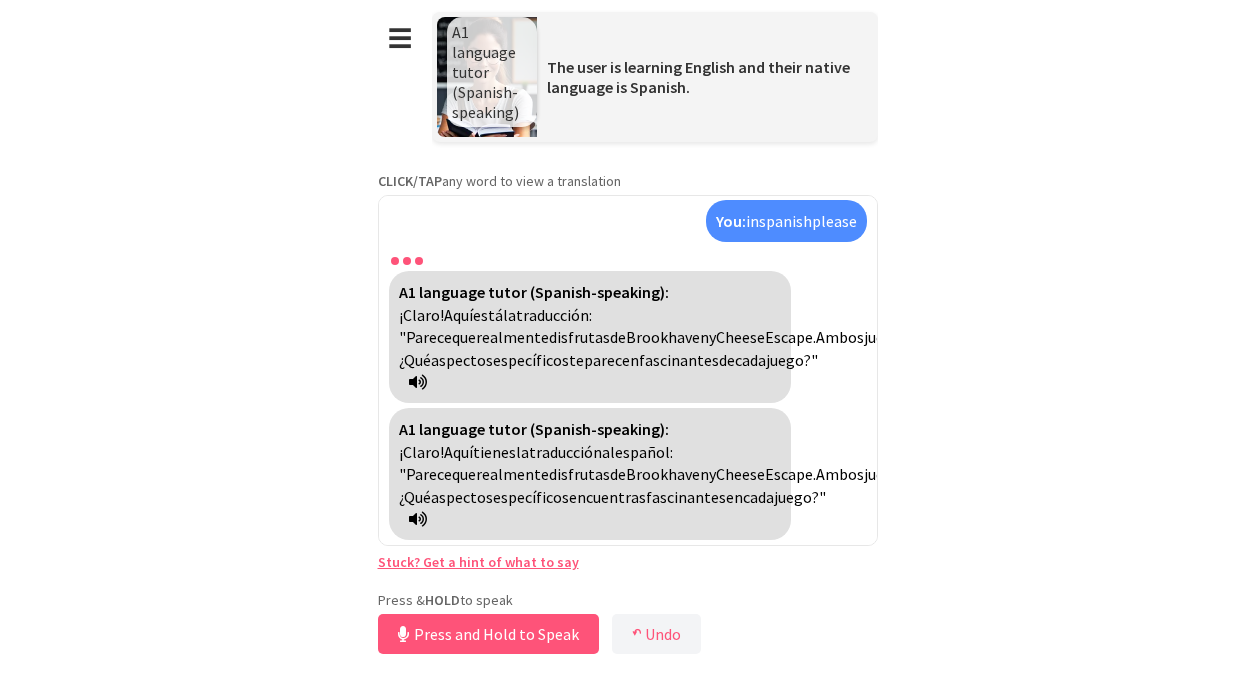 click on "A1 language tutor (Spanish-speaking):  Hello!  How  are  you  today?  You:  Hi  Polly,  how  are  you?  A1 language tutor (Spanish-speaking):  I’m  good,  thank  you!  What  is  your  name?  You:  Oh  A1 language tutor (Spanish-speaking):  ¿Tienes  un  nombre?  You:  Oh  A1 language tutor (Spanish-speaking):  ¿Te  gustaría  decirme  tu  nombre?  You:  This  is  Alexandre.  A1 language tutor (Spanish-speaking):  Nice  to  meet  you,  Alexandre!  What  do  you  like  to  do?  You:  What  is  your  favorite  subject?  A1 language tutor (Spanish-speaking):  My  favorite  subject  is  language!  What  about  you?  You:  Um...  Mmm...  Two?  A1 language tutor (Spanish-speaking):  It  sounds  like  you're  considering  a  couple  of  subjects!  What  are  the  two  subjects  you  like  most?  You:  Why?  A1 language tutor (Spanish-speaking):  I  was  curious  about  your  interests!  Understanding  the  subjects  you  enjoy  can  help  me  provide  better  information  or  have  a  more  engaging  What  two  a" at bounding box center [628, 370] 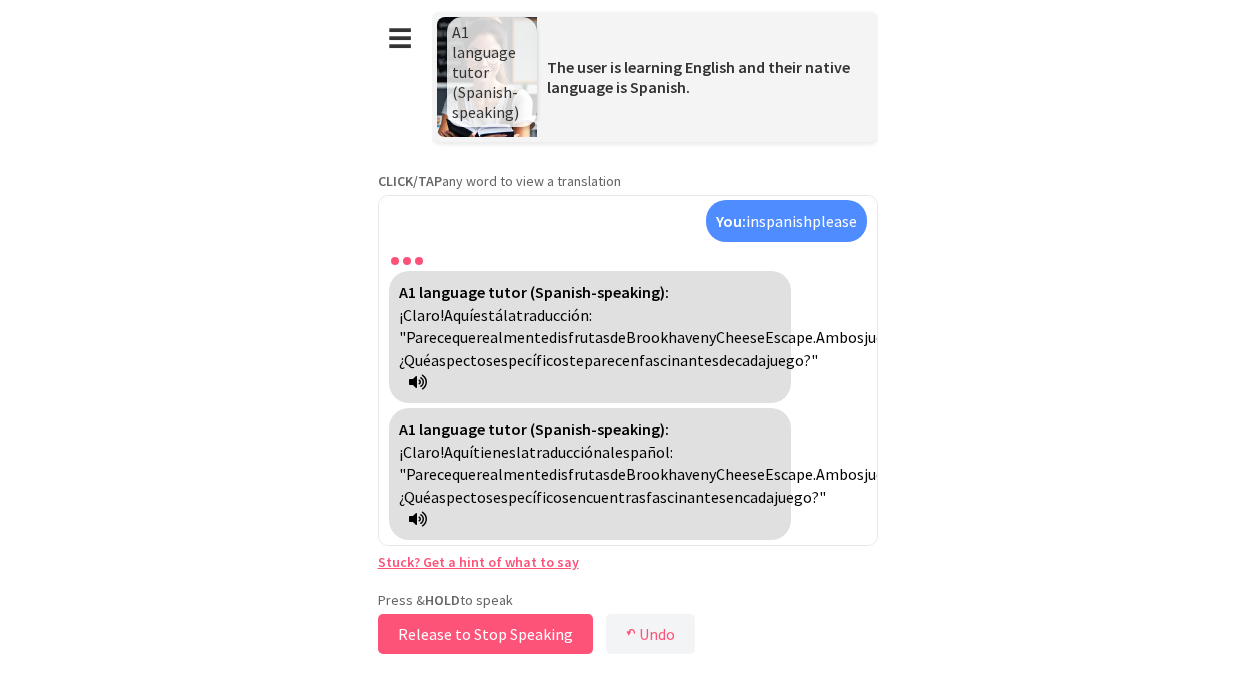 click on "Release to Stop Speaking" at bounding box center [485, 634] 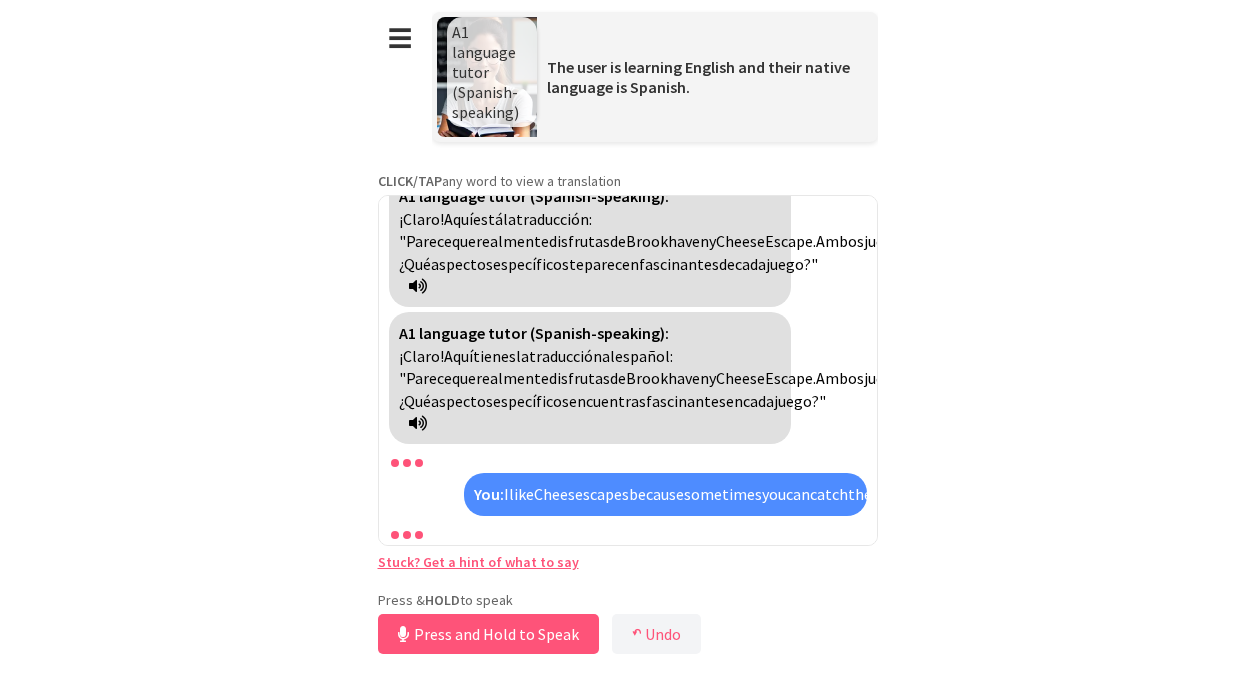 scroll, scrollTop: 3534, scrollLeft: 0, axis: vertical 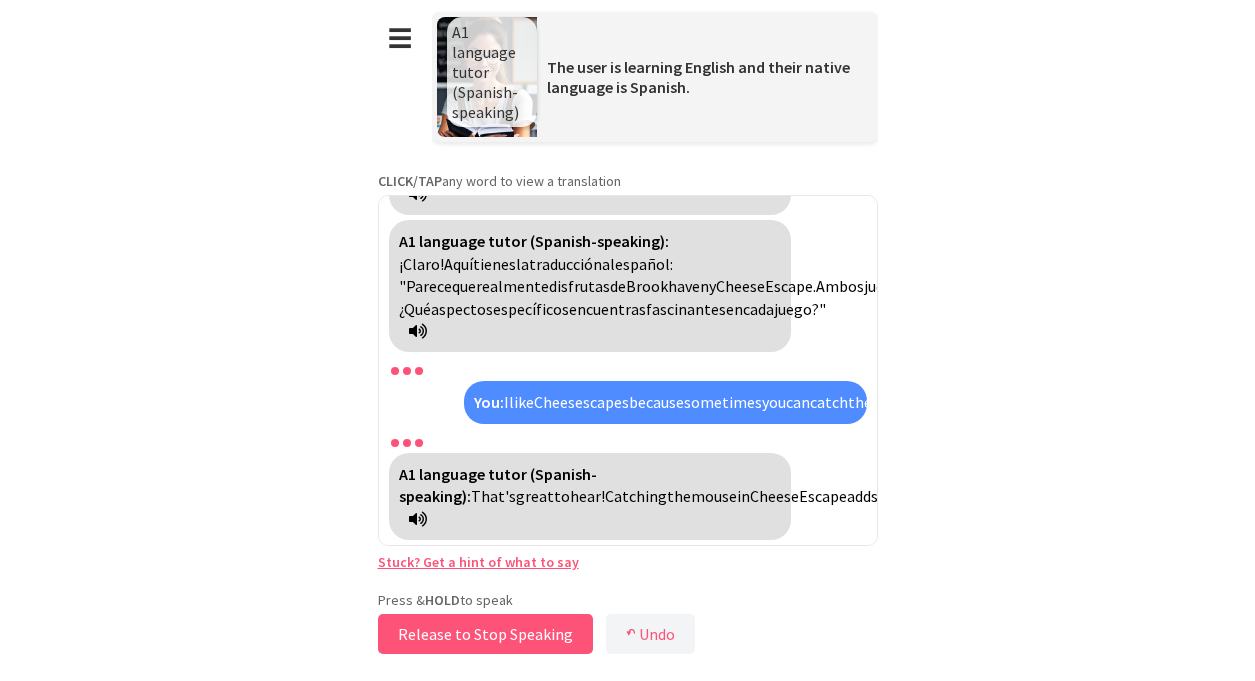 click on "Release to Stop Speaking" at bounding box center (485, 634) 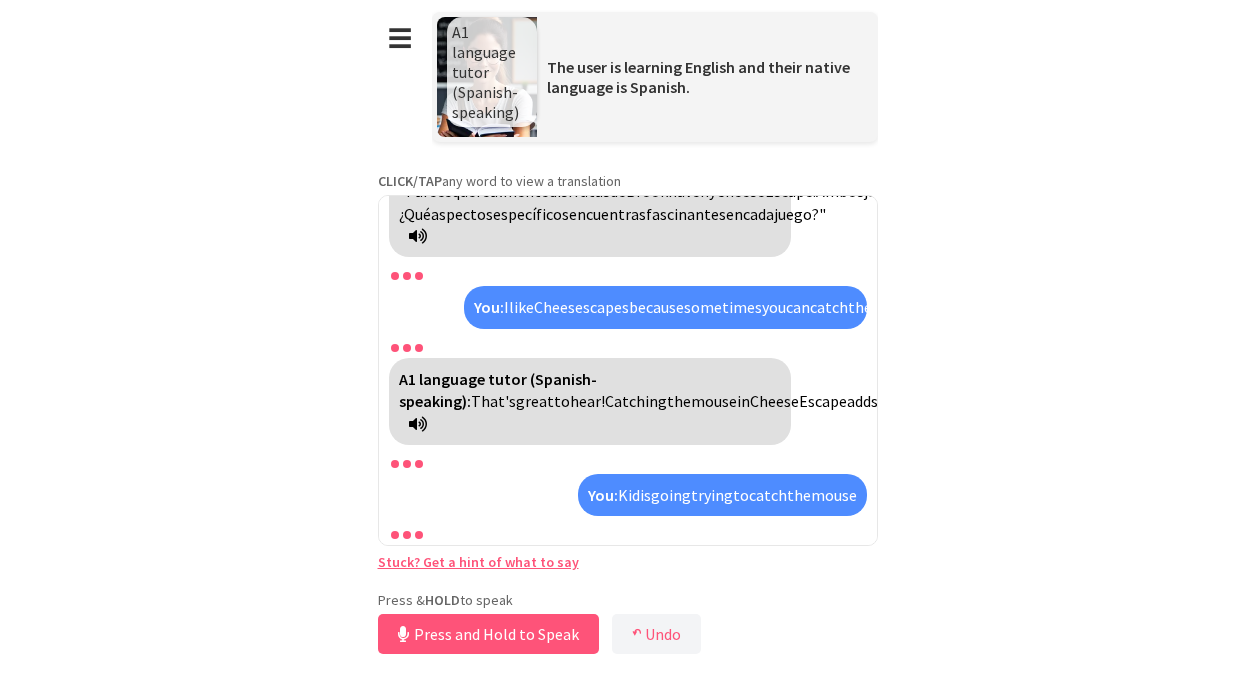 scroll, scrollTop: 3764, scrollLeft: 0, axis: vertical 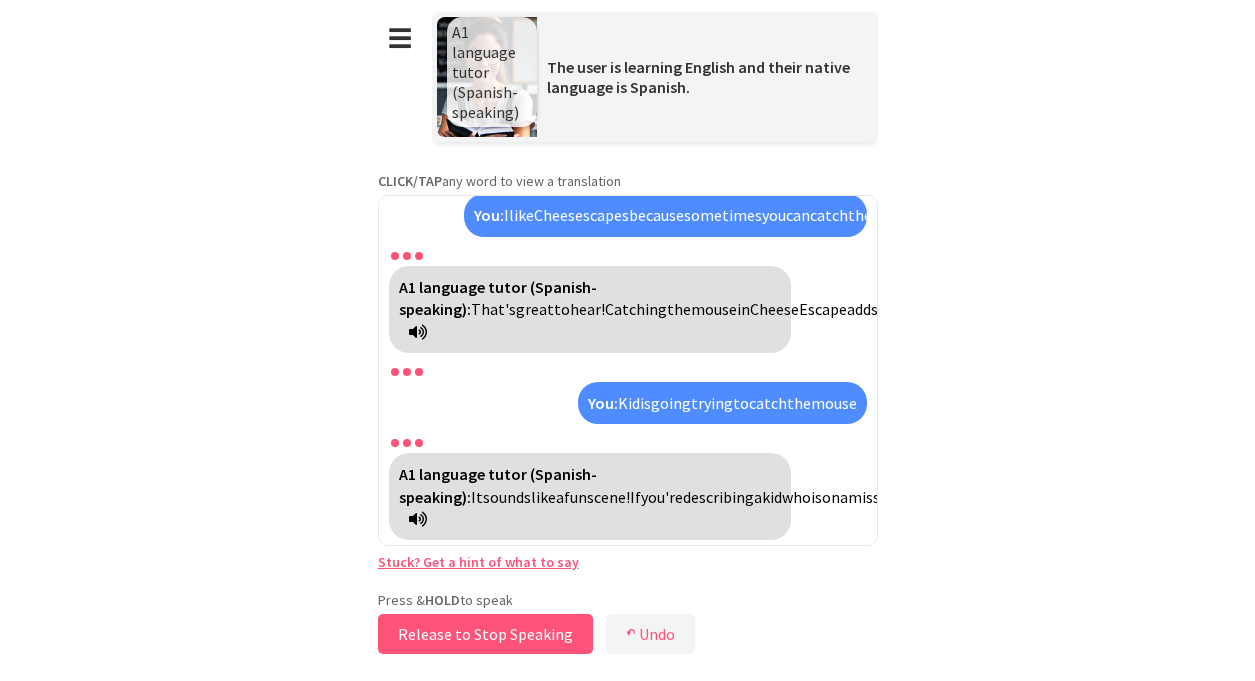 click on "Release to Stop Speaking" at bounding box center (485, 634) 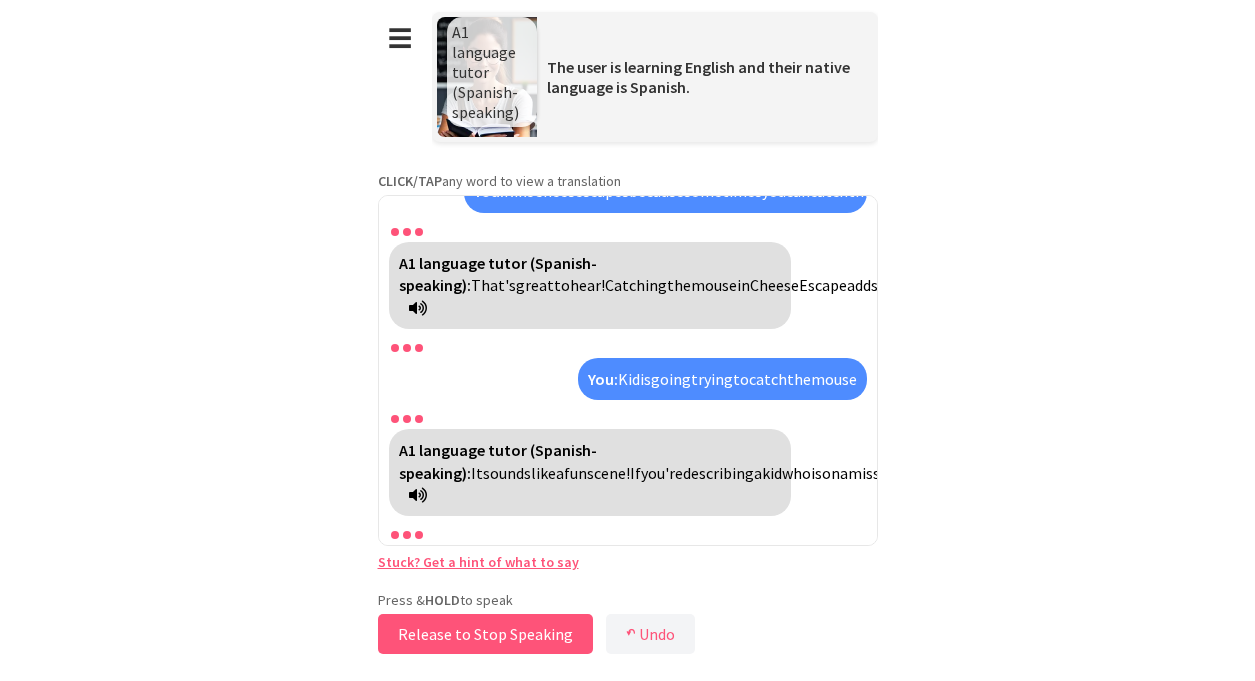 click on "Release to Stop Speaking" at bounding box center (485, 634) 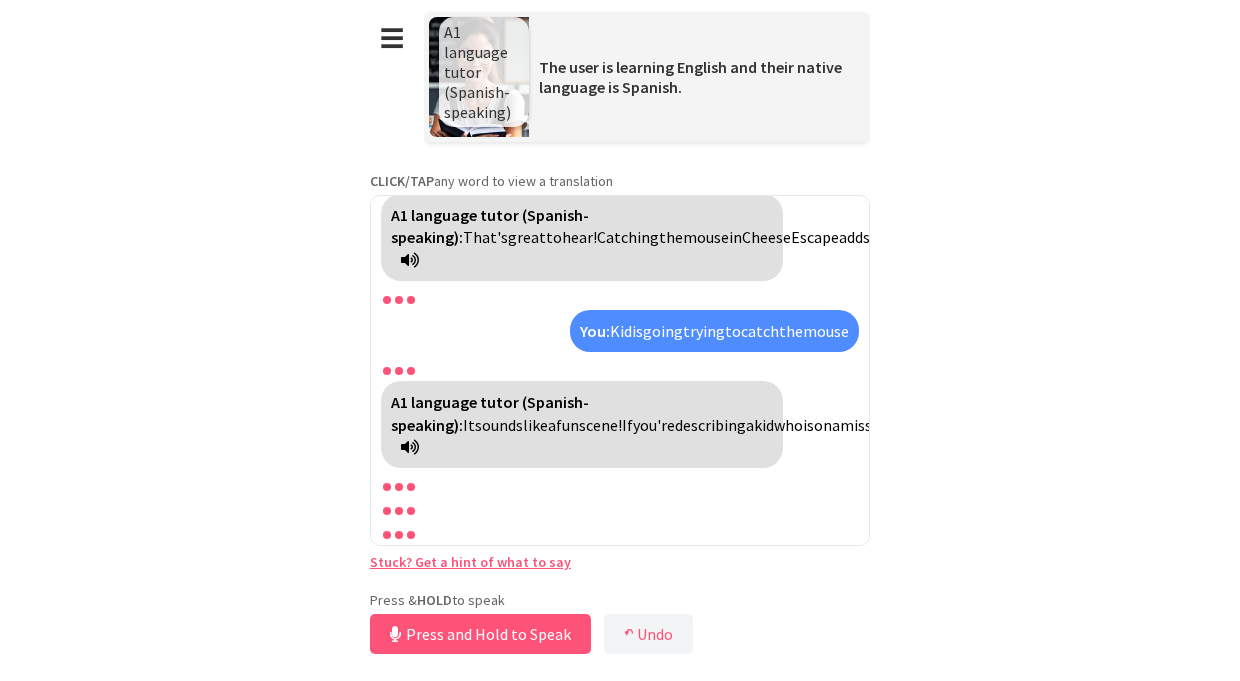 click on "Press and Hold to Speak" at bounding box center (480, 634) 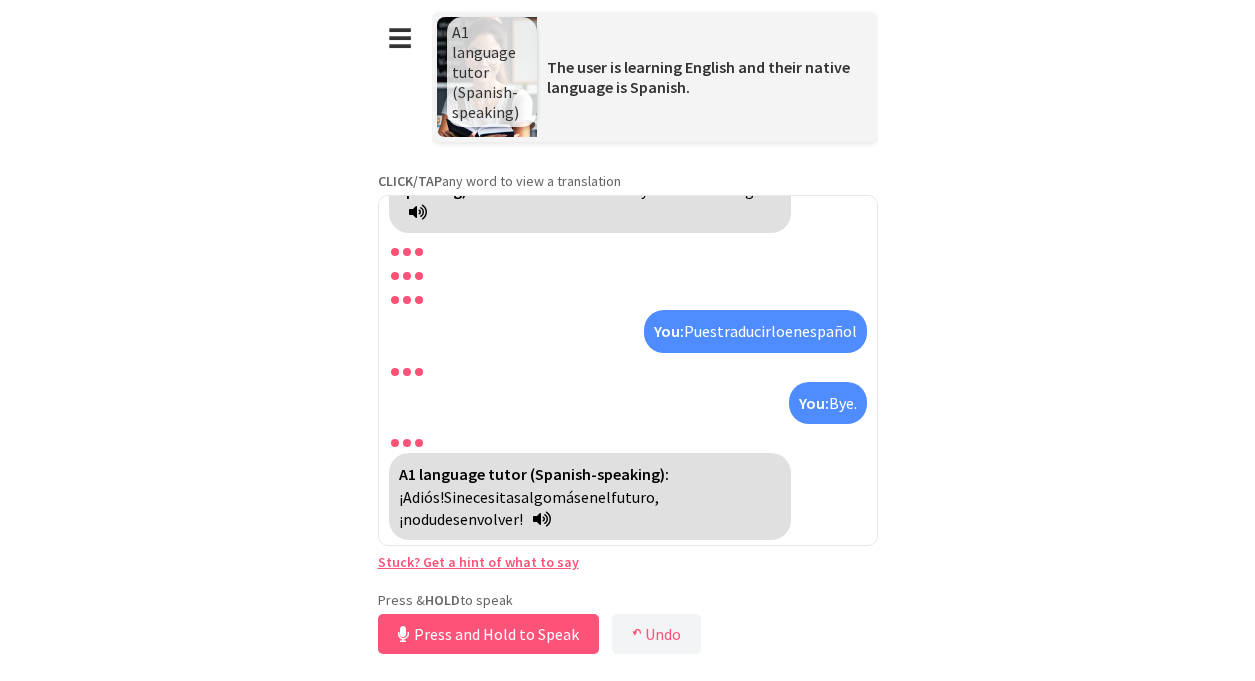 scroll, scrollTop: 4201, scrollLeft: 0, axis: vertical 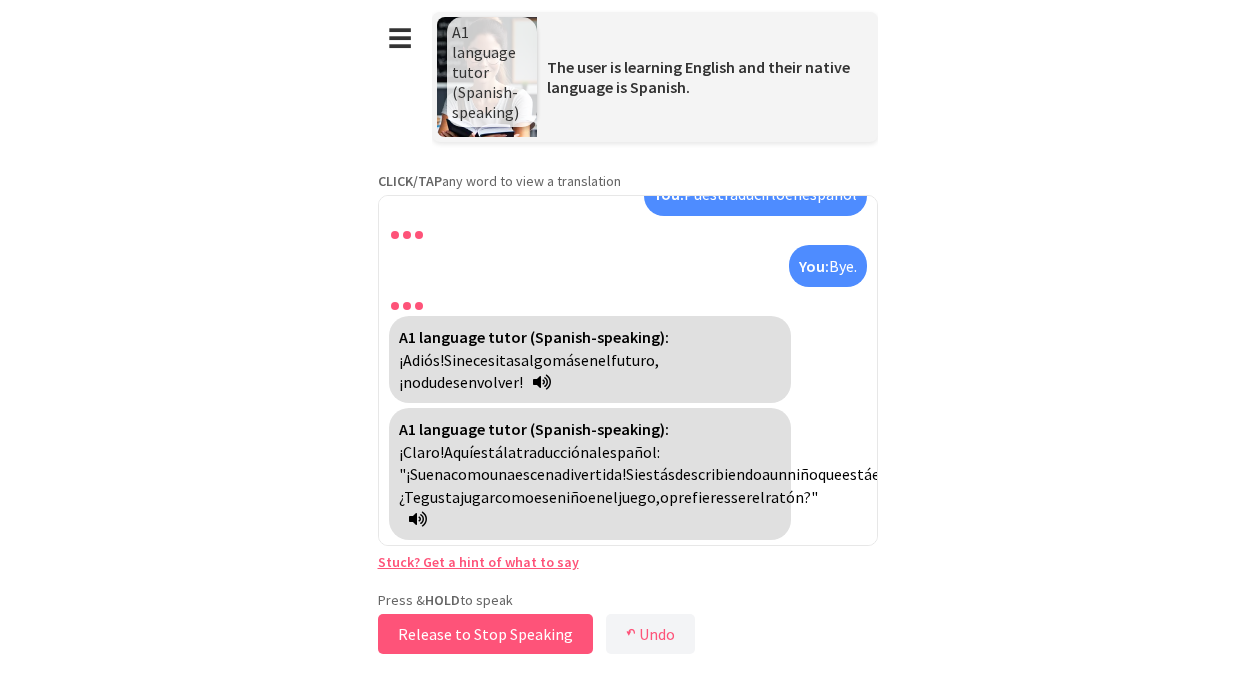 click on "Release to Stop Speaking" at bounding box center [485, 634] 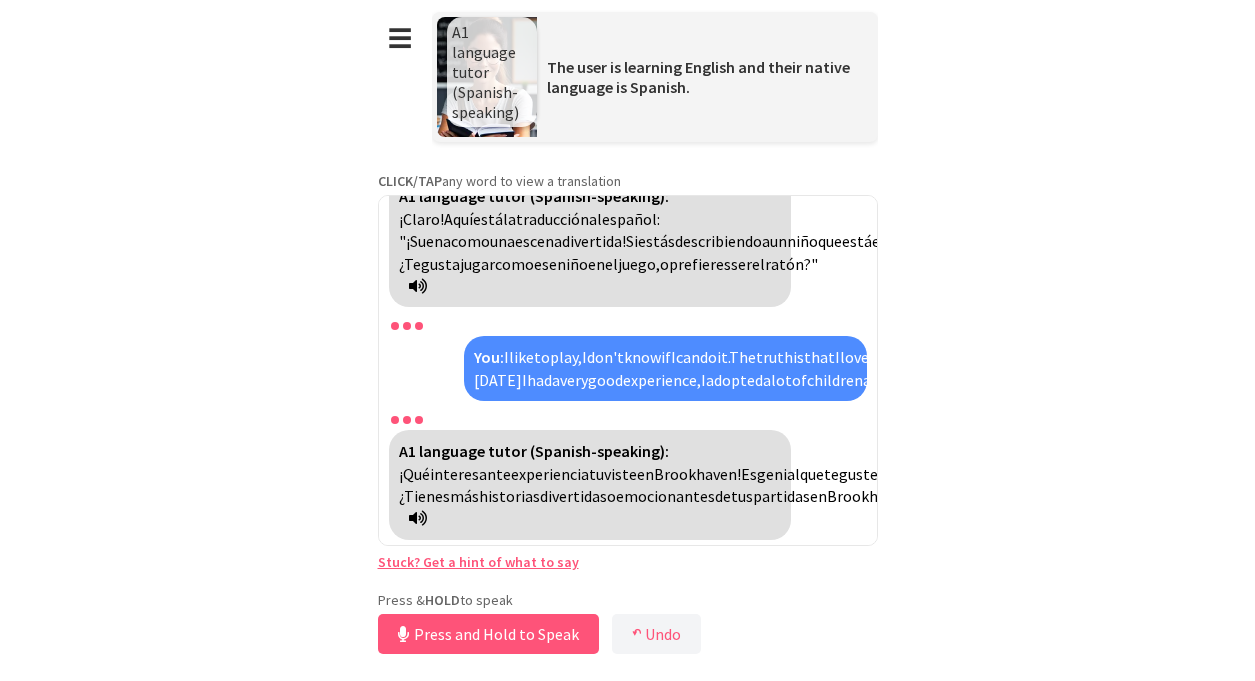 scroll, scrollTop: 4587, scrollLeft: 0, axis: vertical 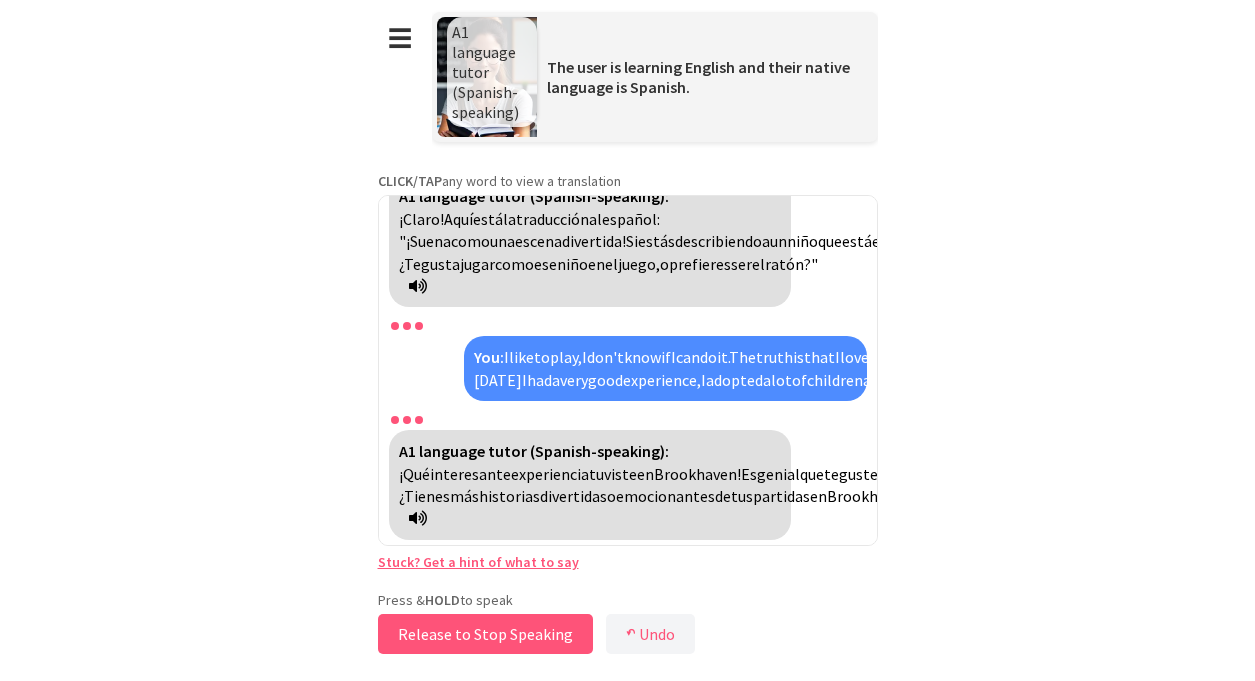 click on "Release to Stop Speaking" at bounding box center [485, 634] 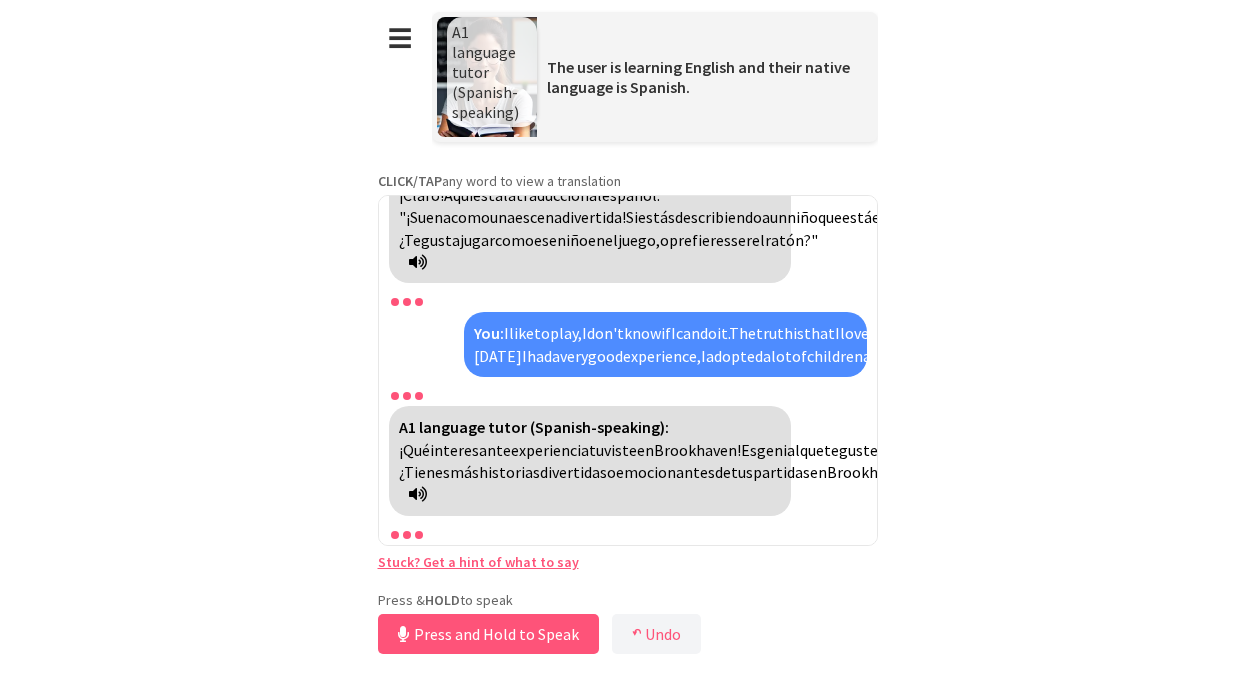 scroll, scrollTop: 4611, scrollLeft: 0, axis: vertical 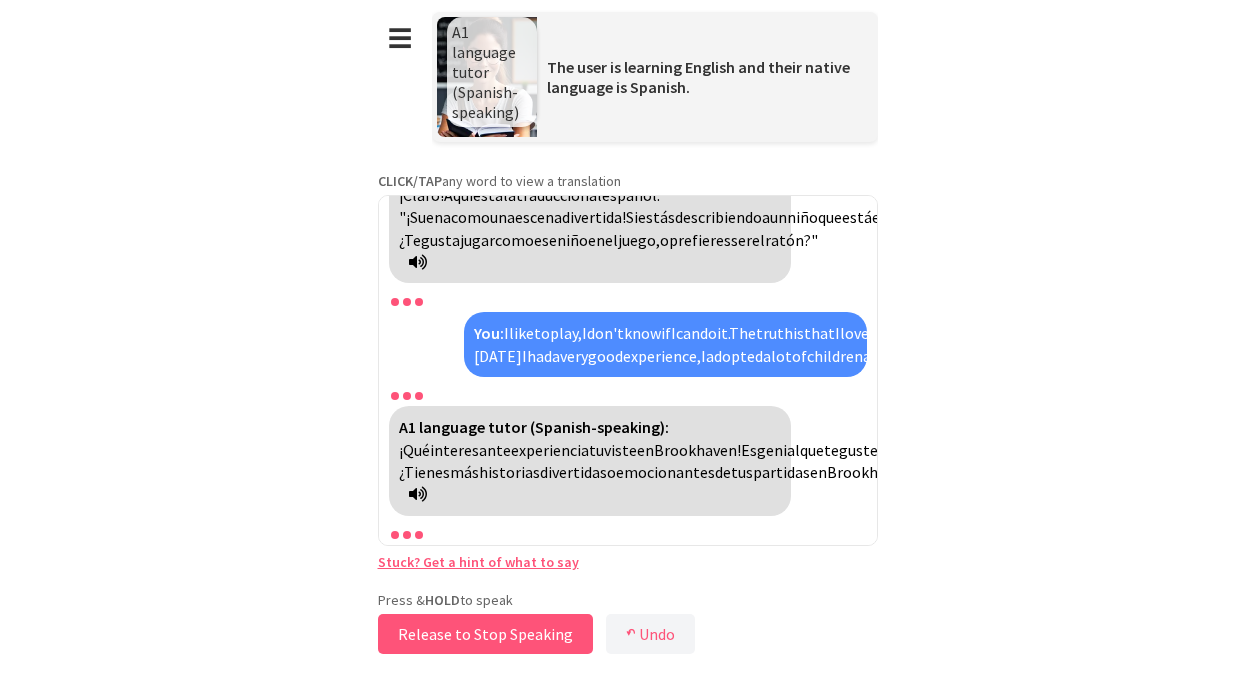click on "Release to Stop Speaking" at bounding box center (485, 634) 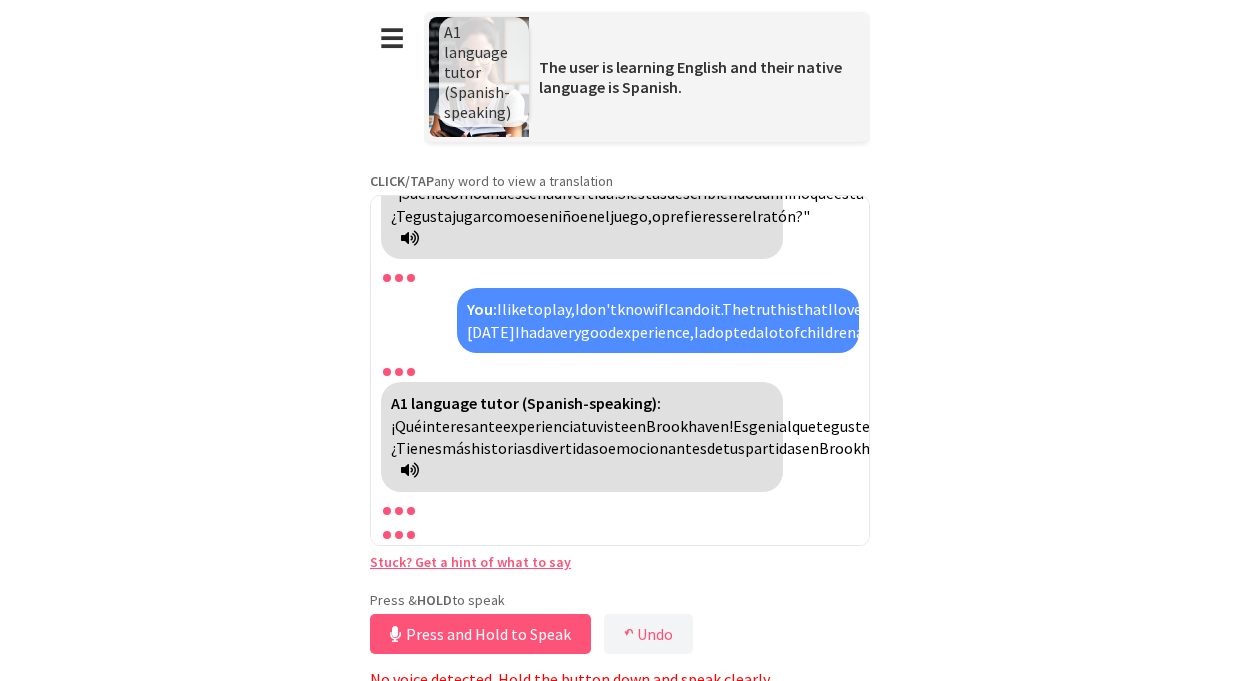 scroll, scrollTop: 4611, scrollLeft: 0, axis: vertical 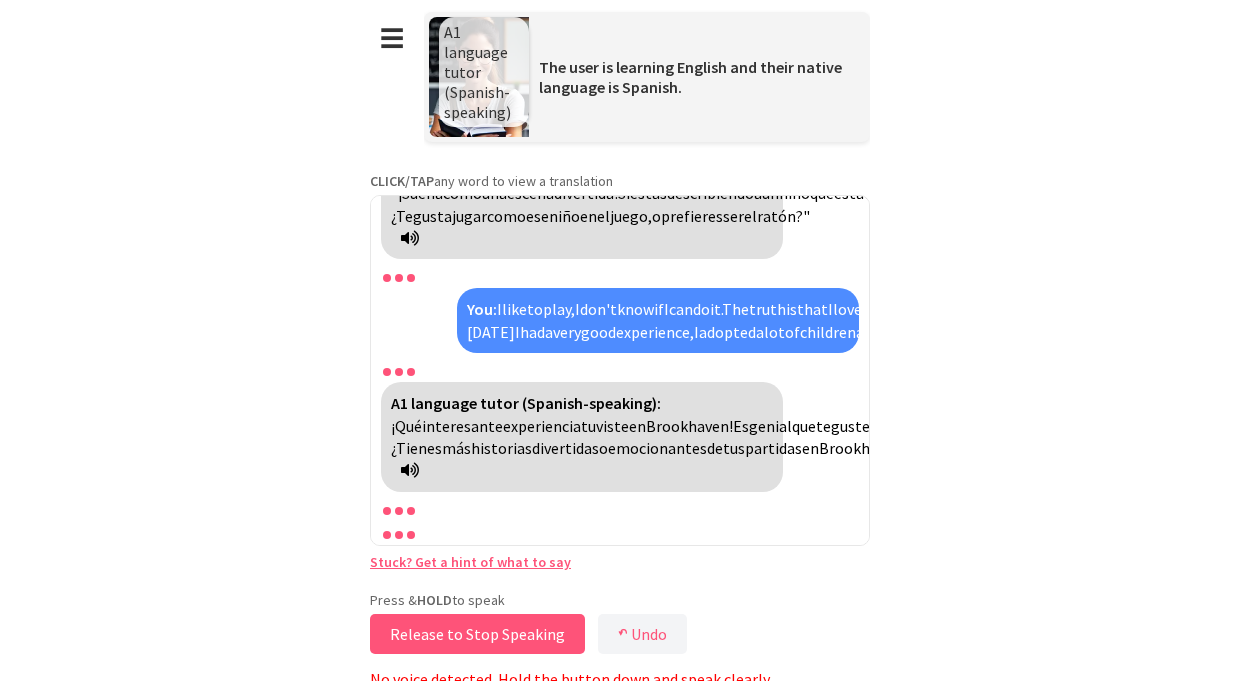 click on "Release to Stop Speaking" at bounding box center (477, 634) 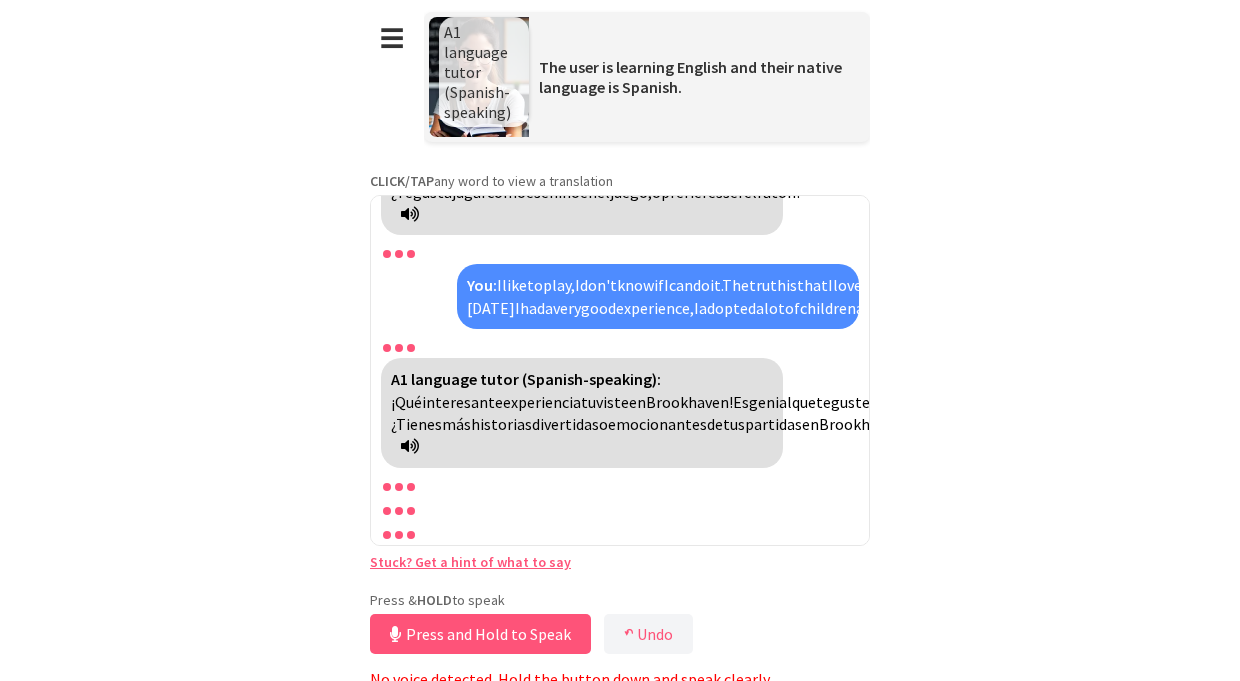 click on "Press and Hold to Speak" at bounding box center [480, 634] 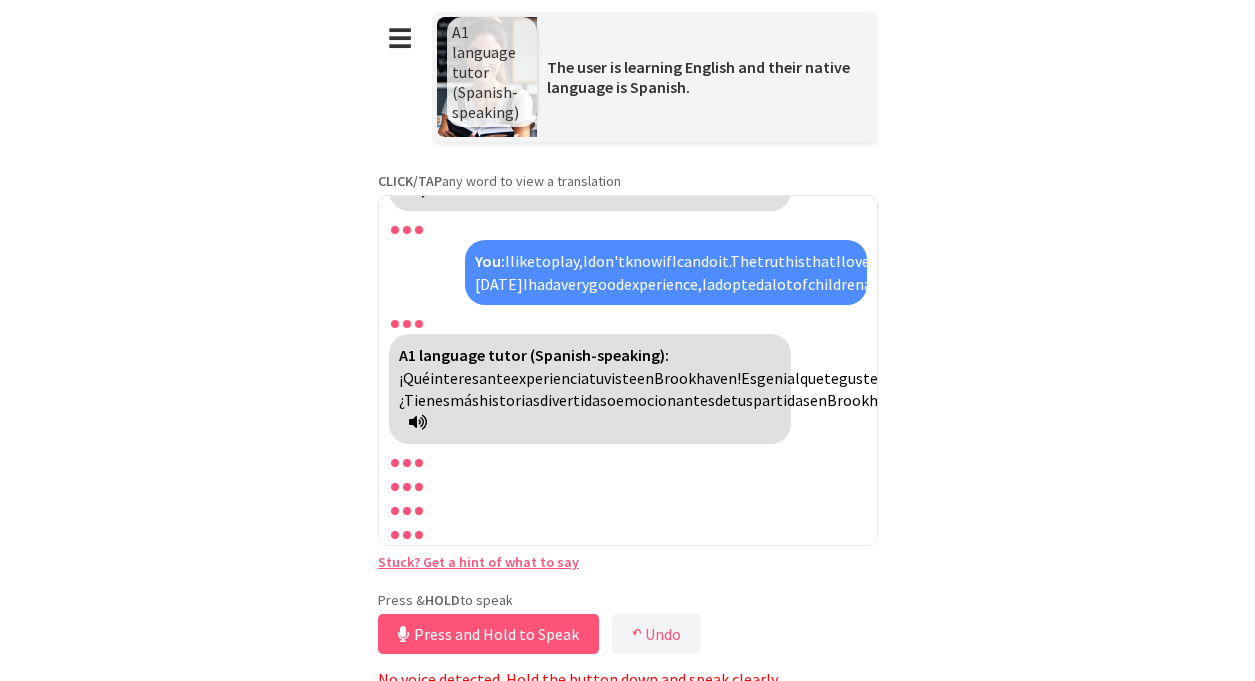 scroll, scrollTop: 4635, scrollLeft: 0, axis: vertical 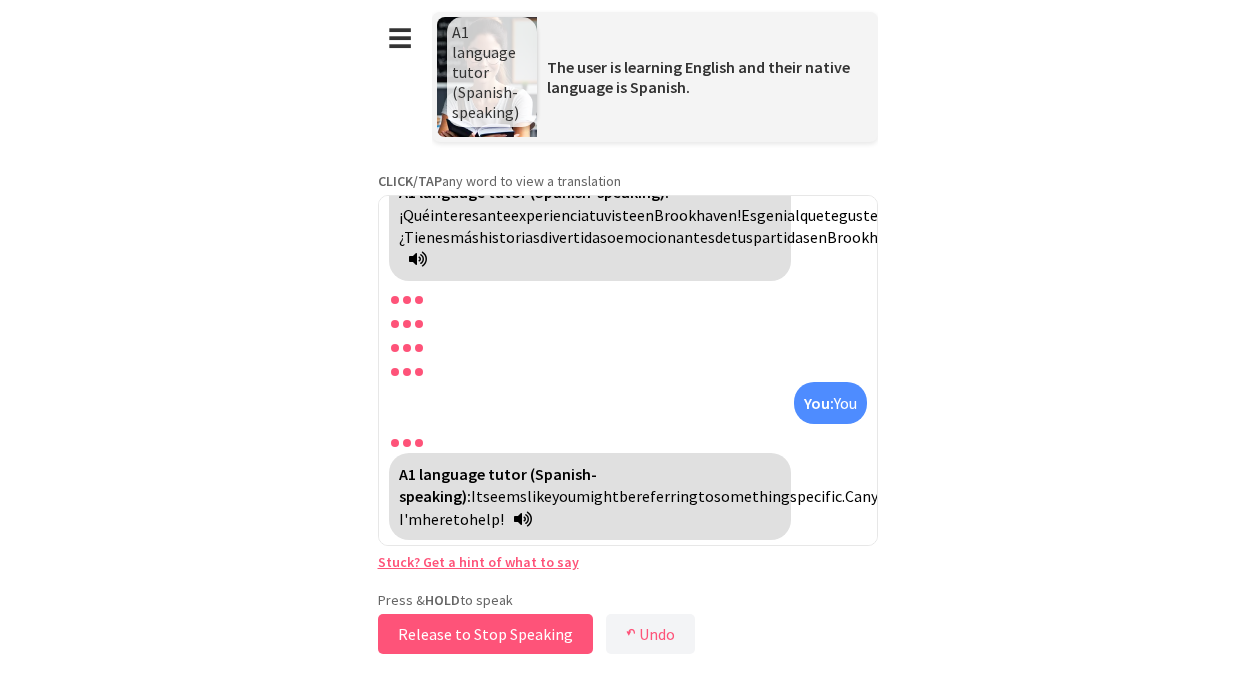 click on "Release to Stop Speaking" at bounding box center (485, 634) 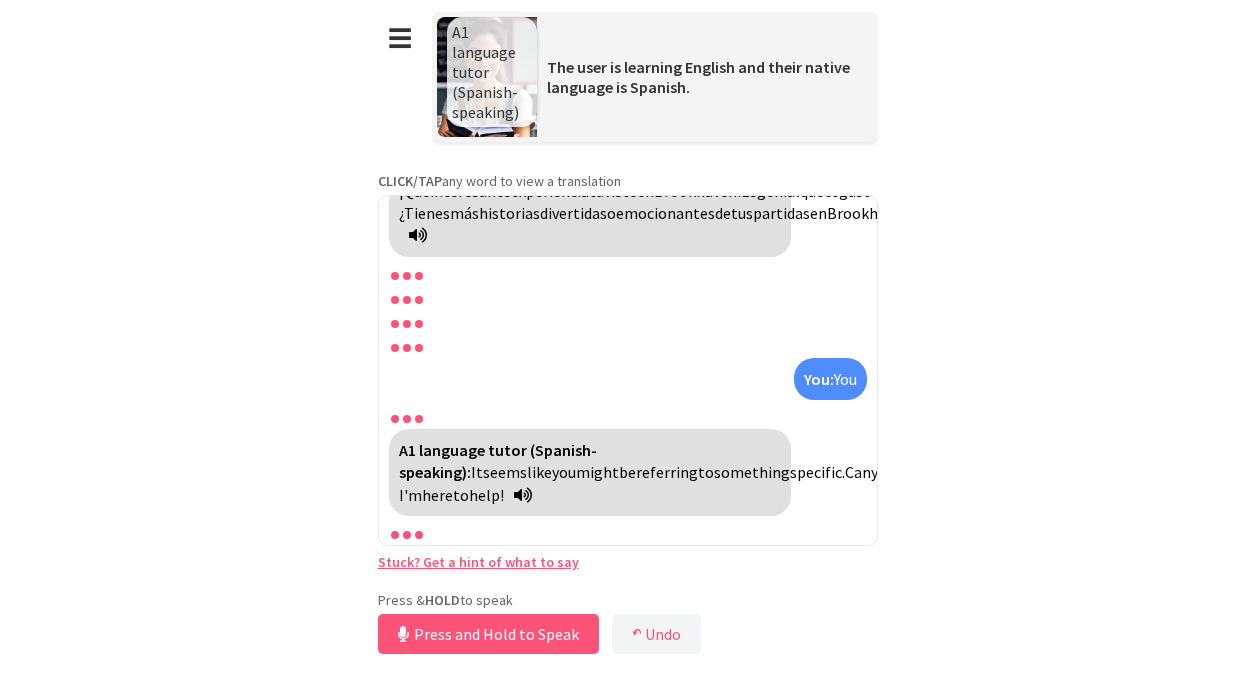 scroll, scrollTop: 4822, scrollLeft: 0, axis: vertical 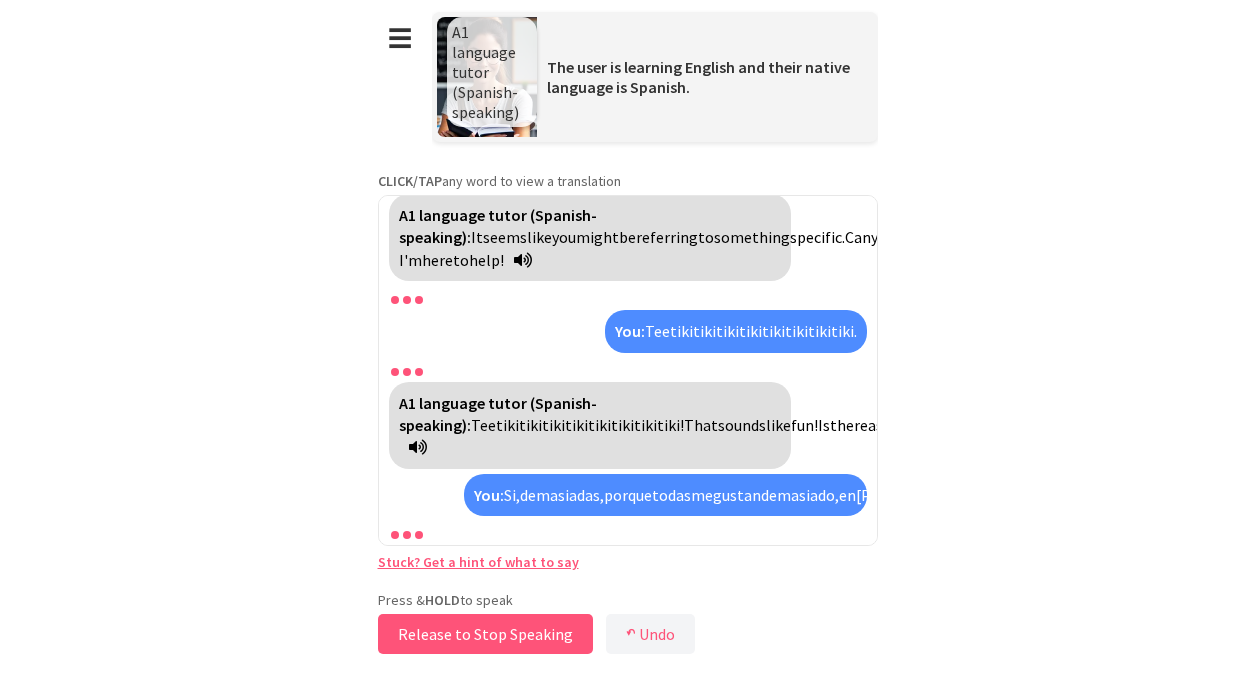 click on "Release to Stop Speaking" at bounding box center [485, 634] 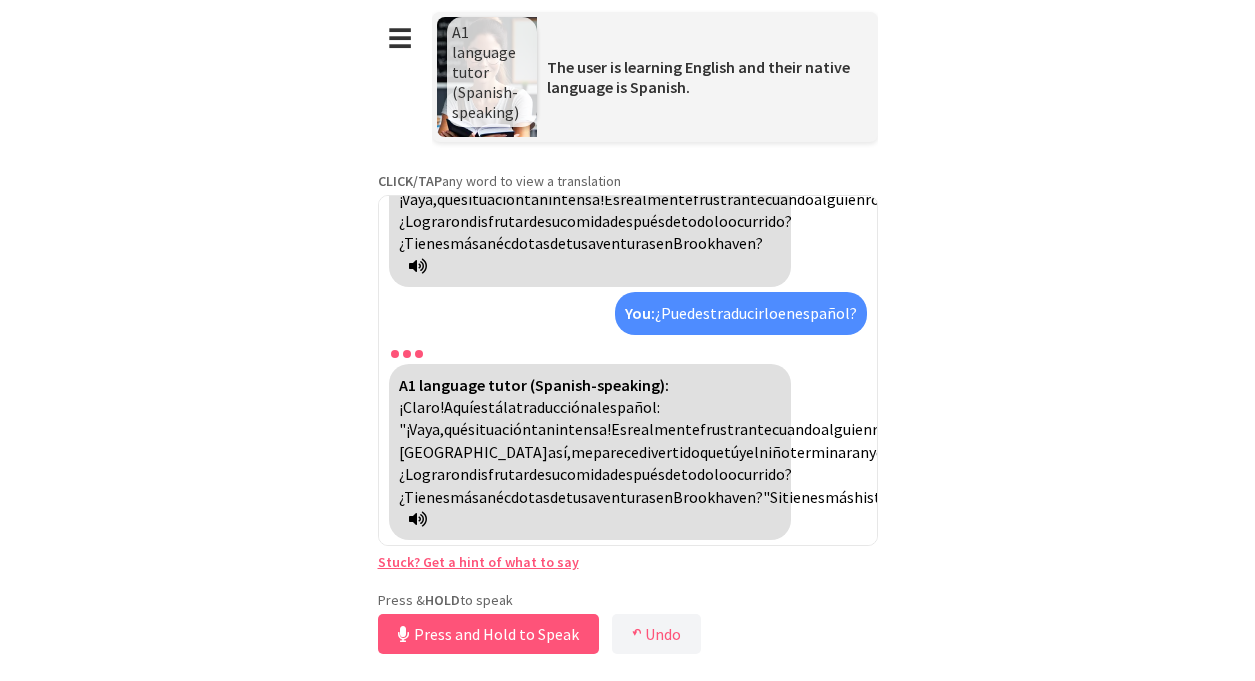 scroll, scrollTop: 5660, scrollLeft: 0, axis: vertical 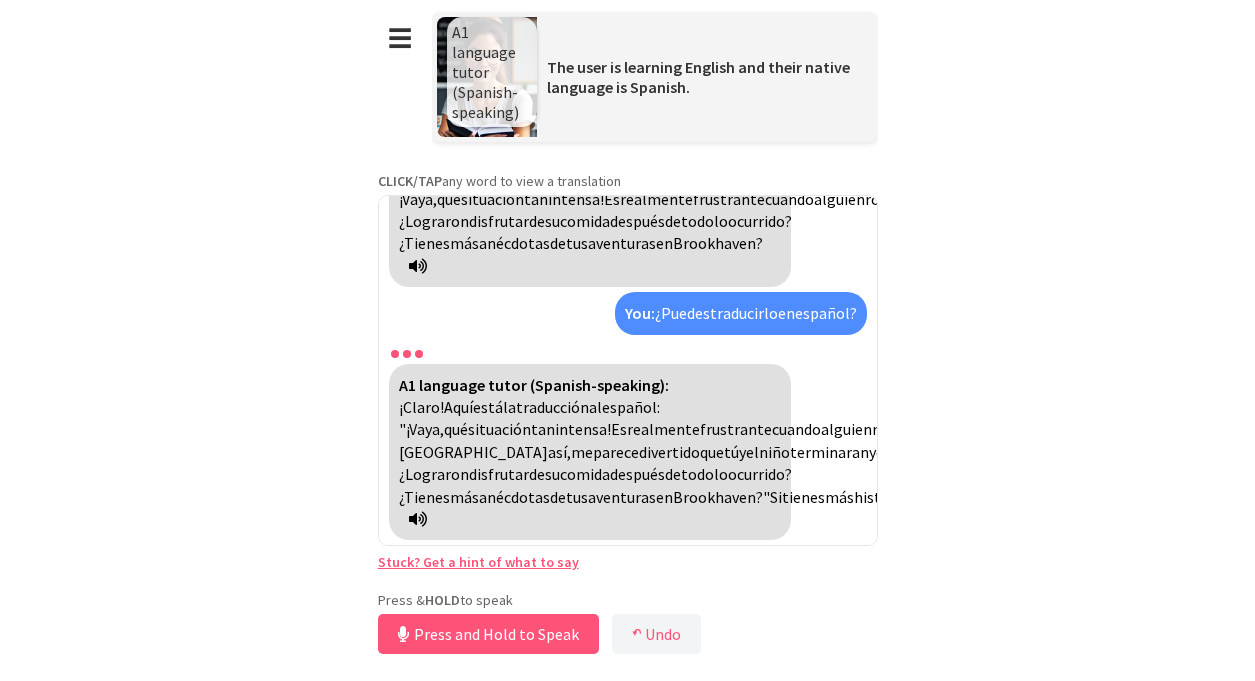 click on "situación" at bounding box center [499, 429] 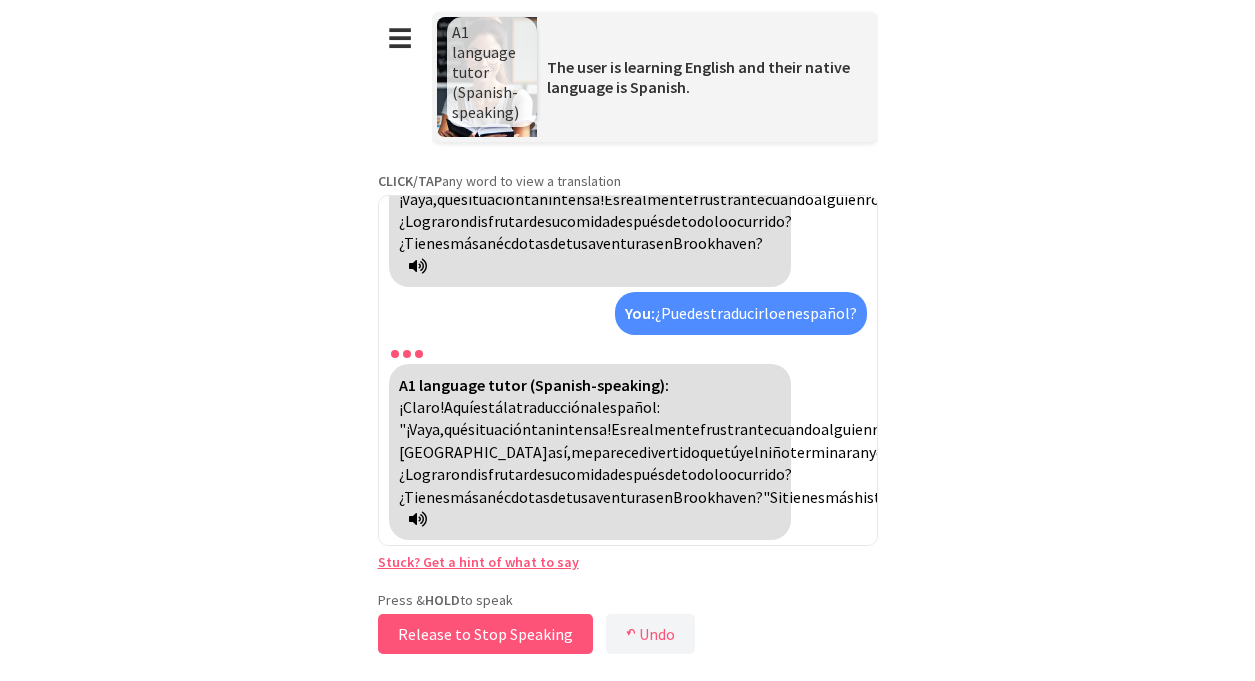 click on "Release to Stop Speaking" at bounding box center (485, 634) 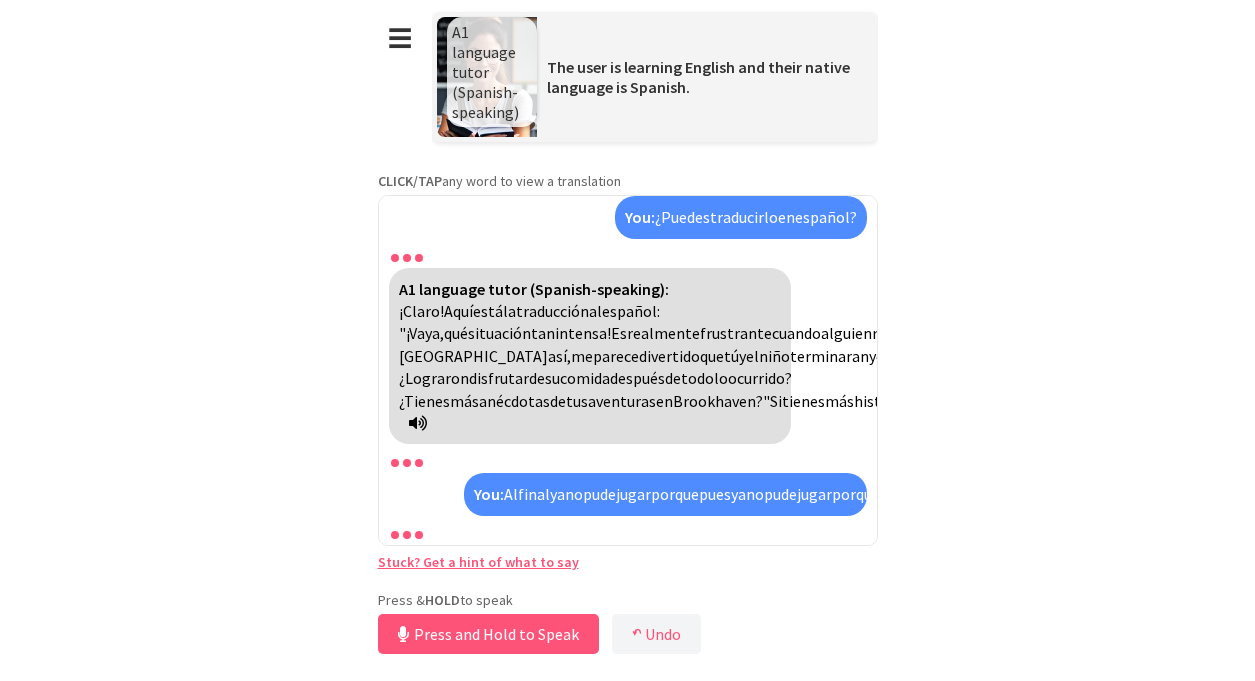 scroll, scrollTop: 5979, scrollLeft: 0, axis: vertical 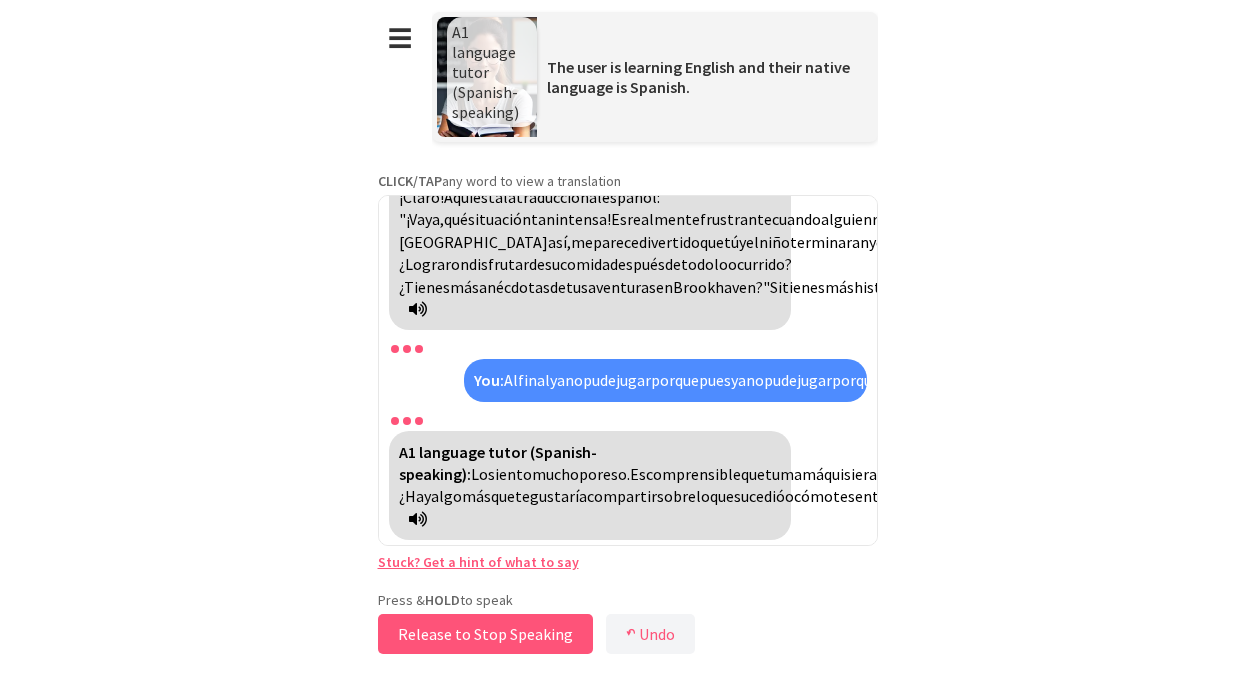click on "Release to Stop Speaking" at bounding box center [485, 634] 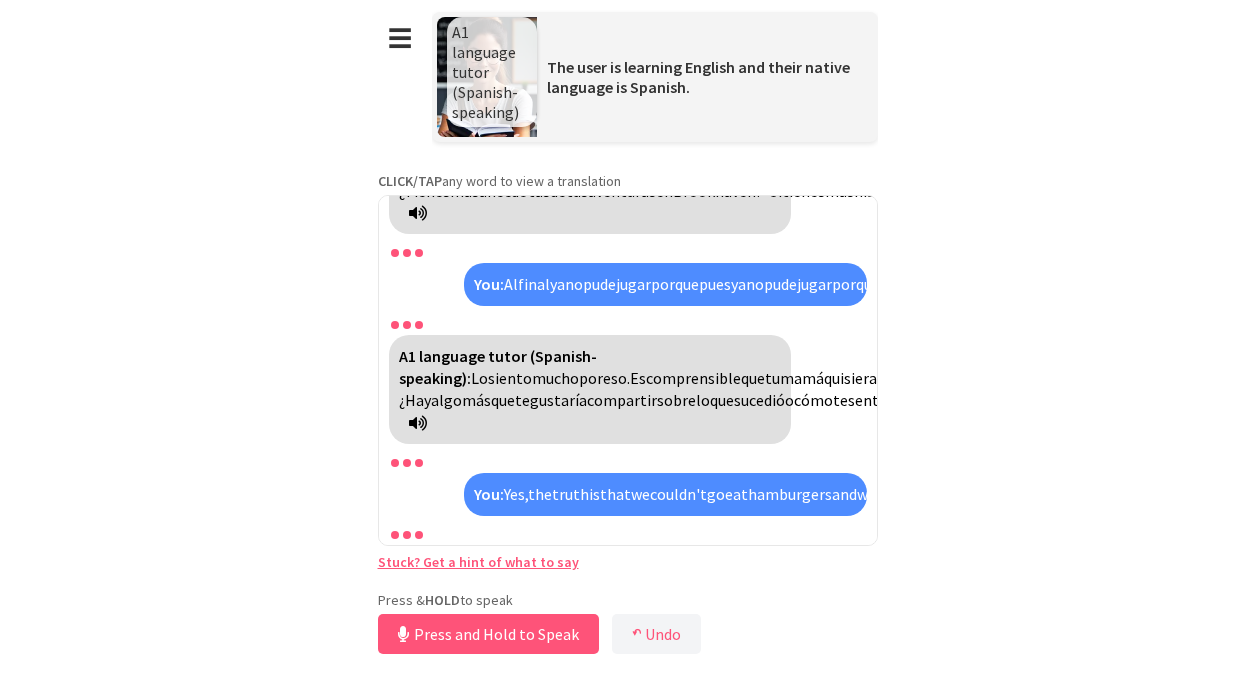 scroll, scrollTop: 6298, scrollLeft: 0, axis: vertical 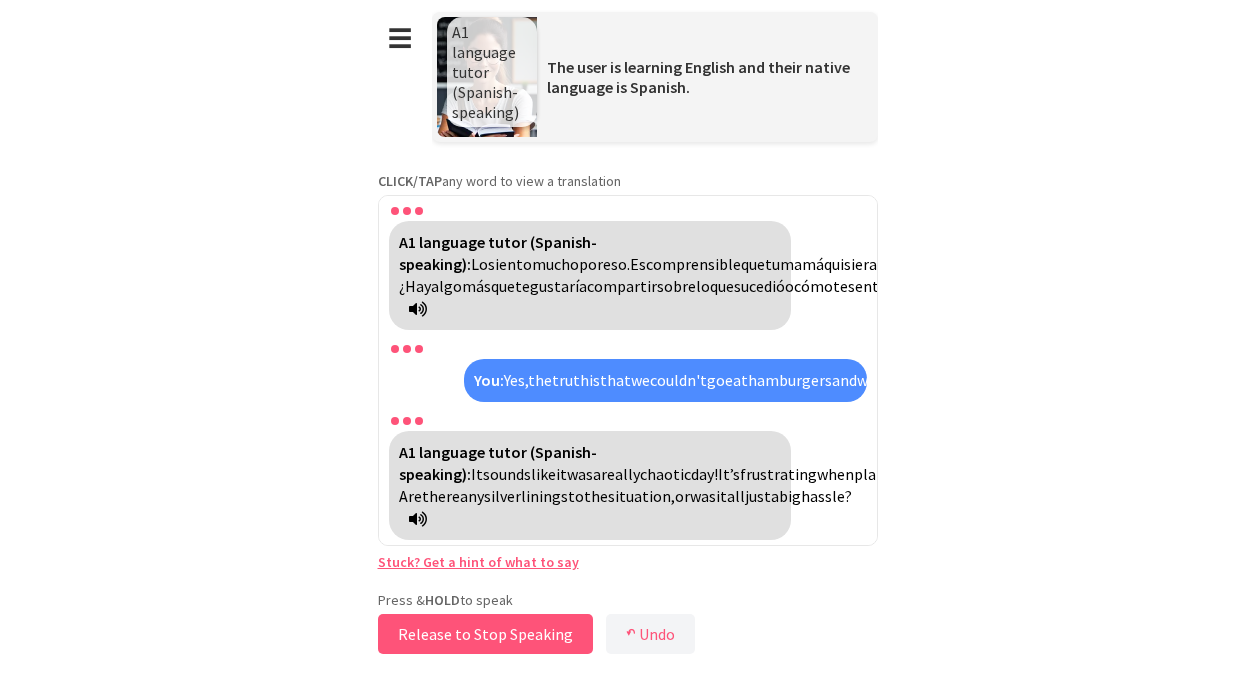 click on "Release to Stop Speaking" at bounding box center [485, 634] 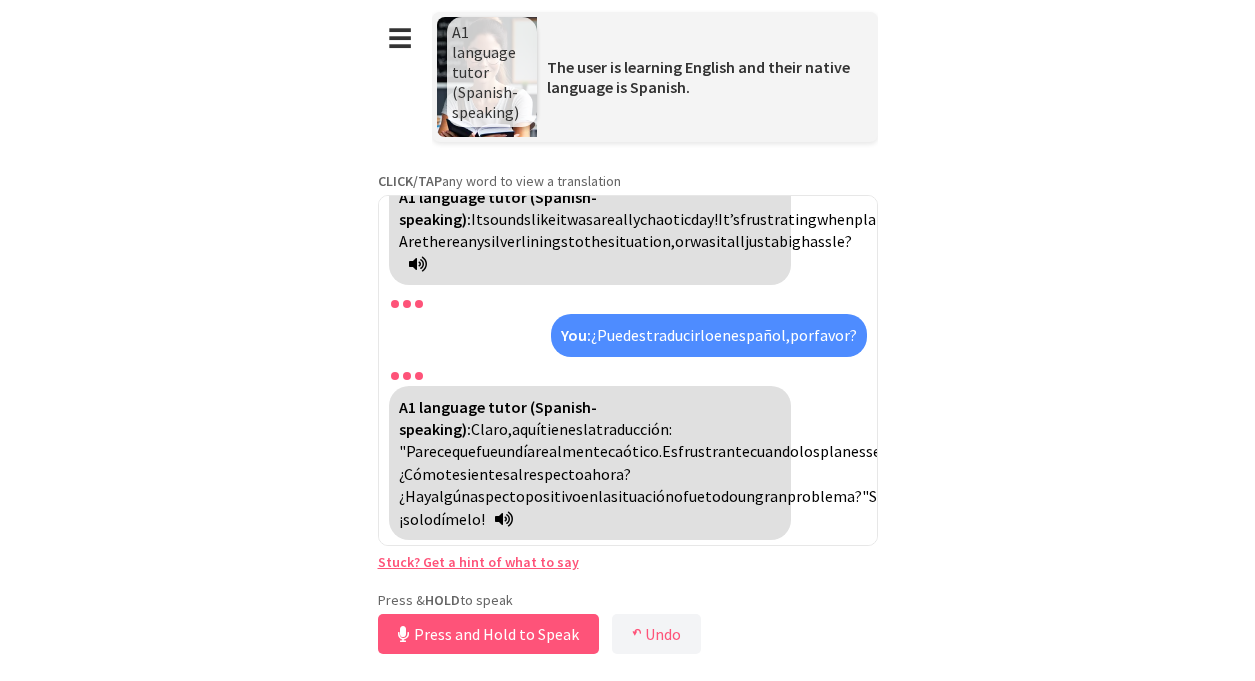 scroll, scrollTop: 6571, scrollLeft: 0, axis: vertical 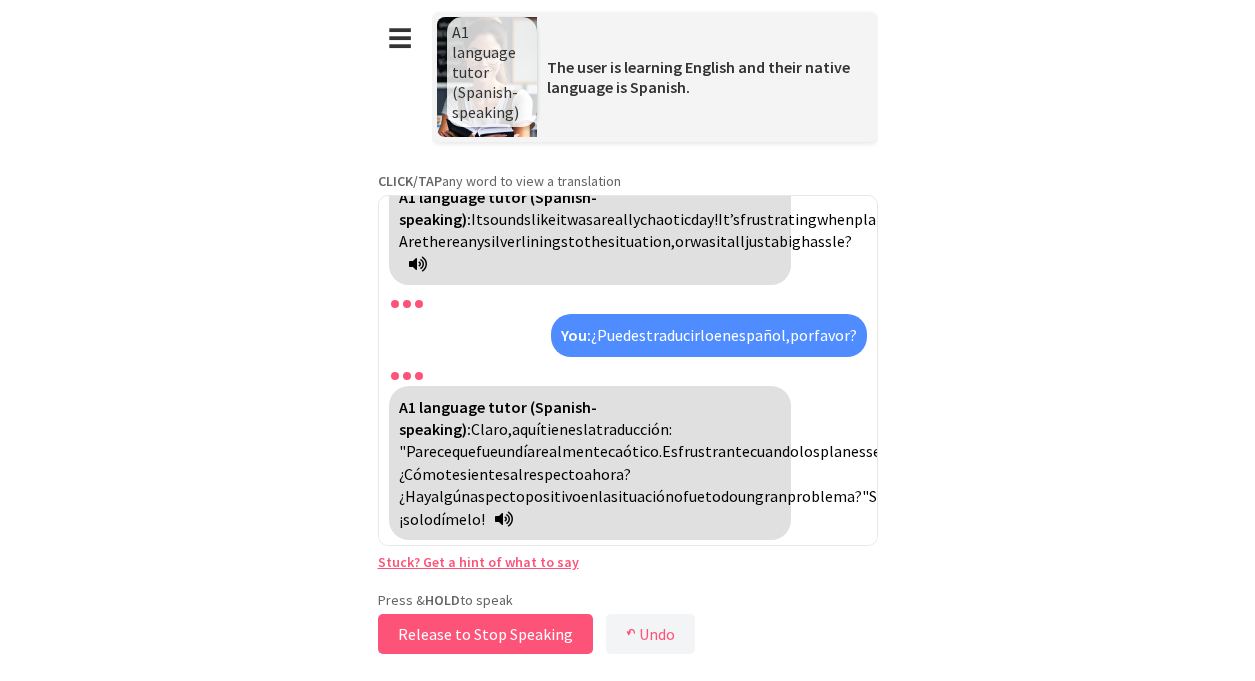 click on "Release to Stop Speaking" at bounding box center (485, 634) 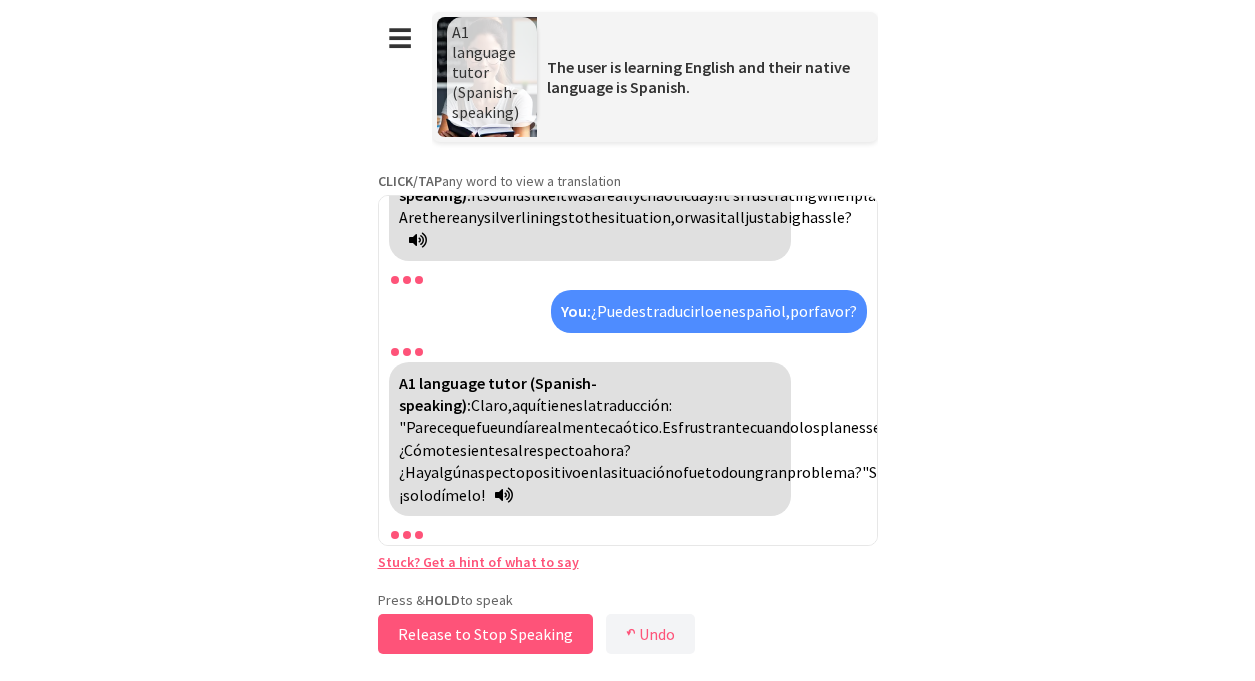 click on "Release to Stop Speaking" at bounding box center (485, 634) 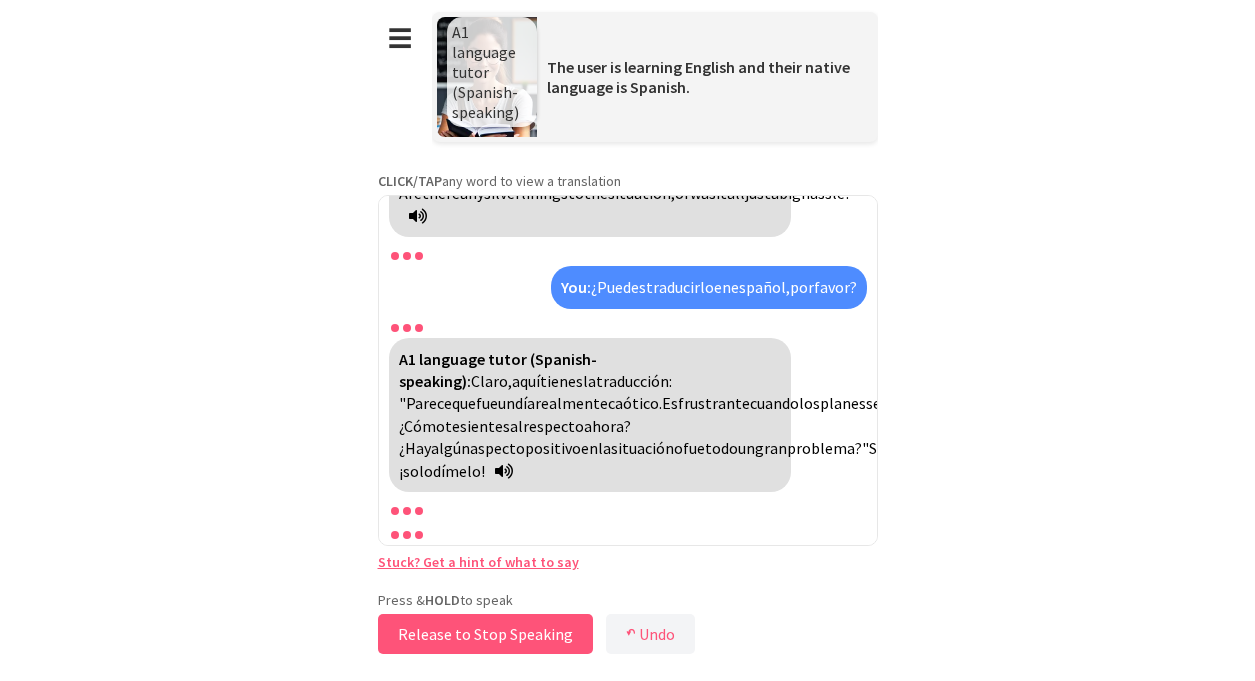 click on "Release to Stop Speaking" at bounding box center [485, 634] 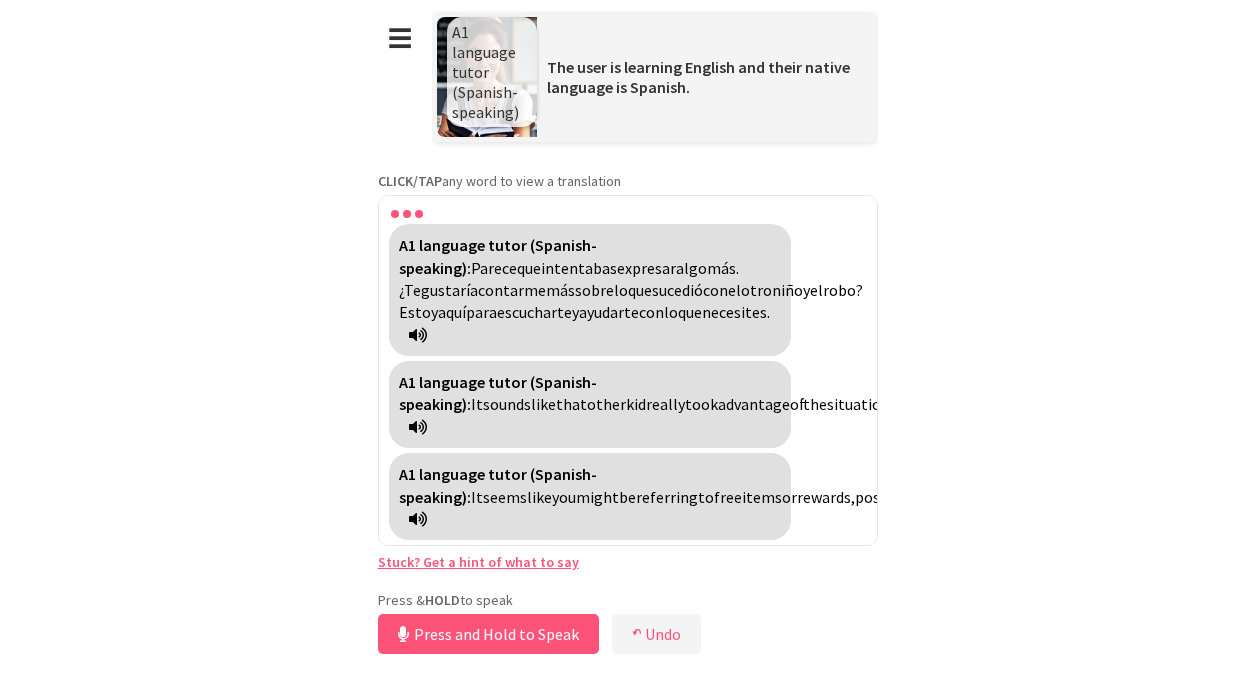 scroll, scrollTop: 7192, scrollLeft: 0, axis: vertical 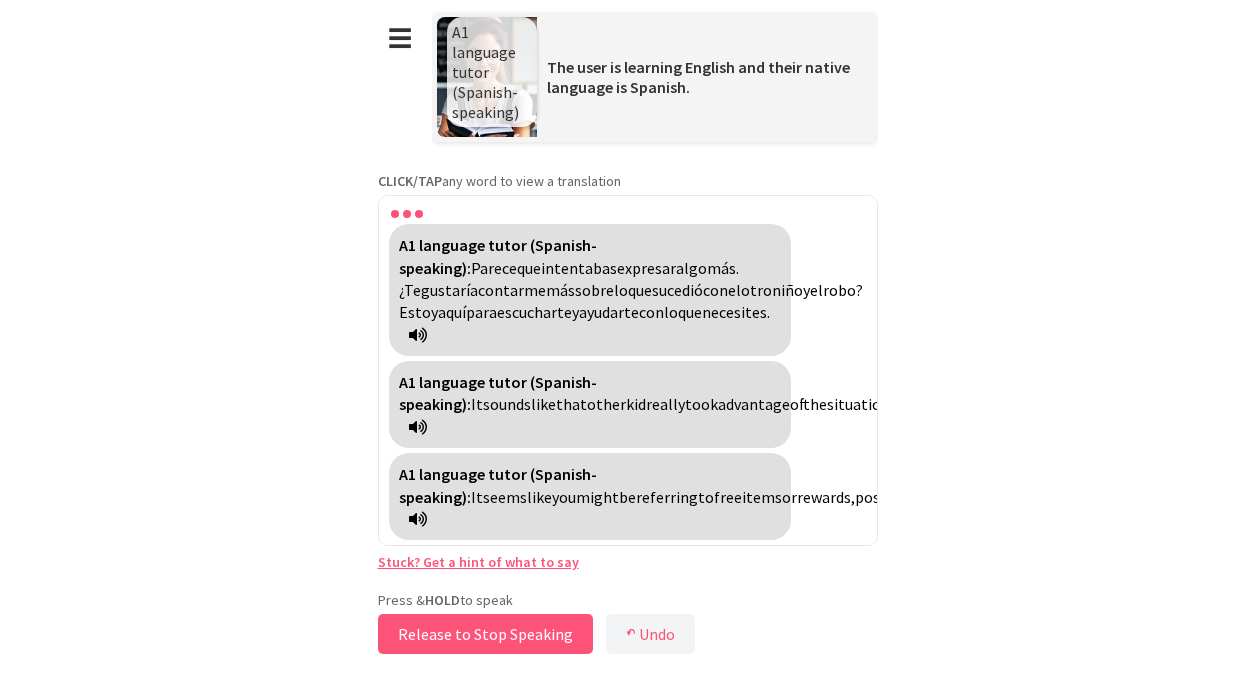 click on "Release to Stop Speaking" at bounding box center (485, 634) 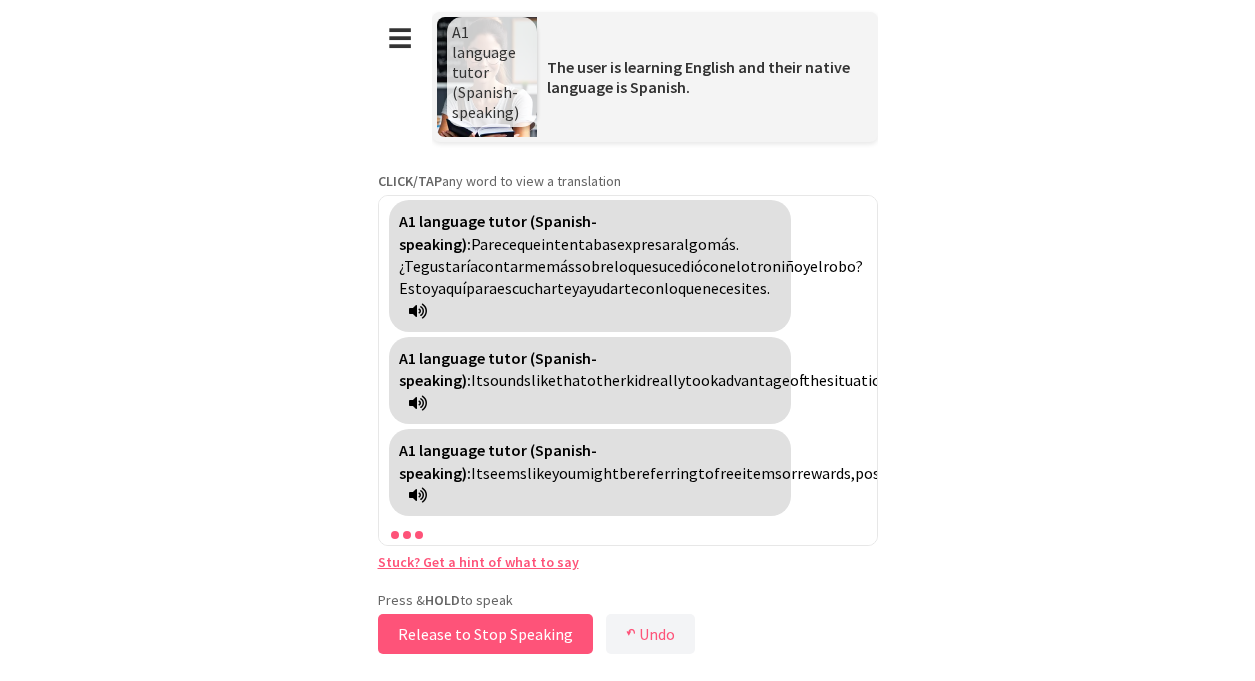 click on "Release to Stop Speaking" at bounding box center (485, 634) 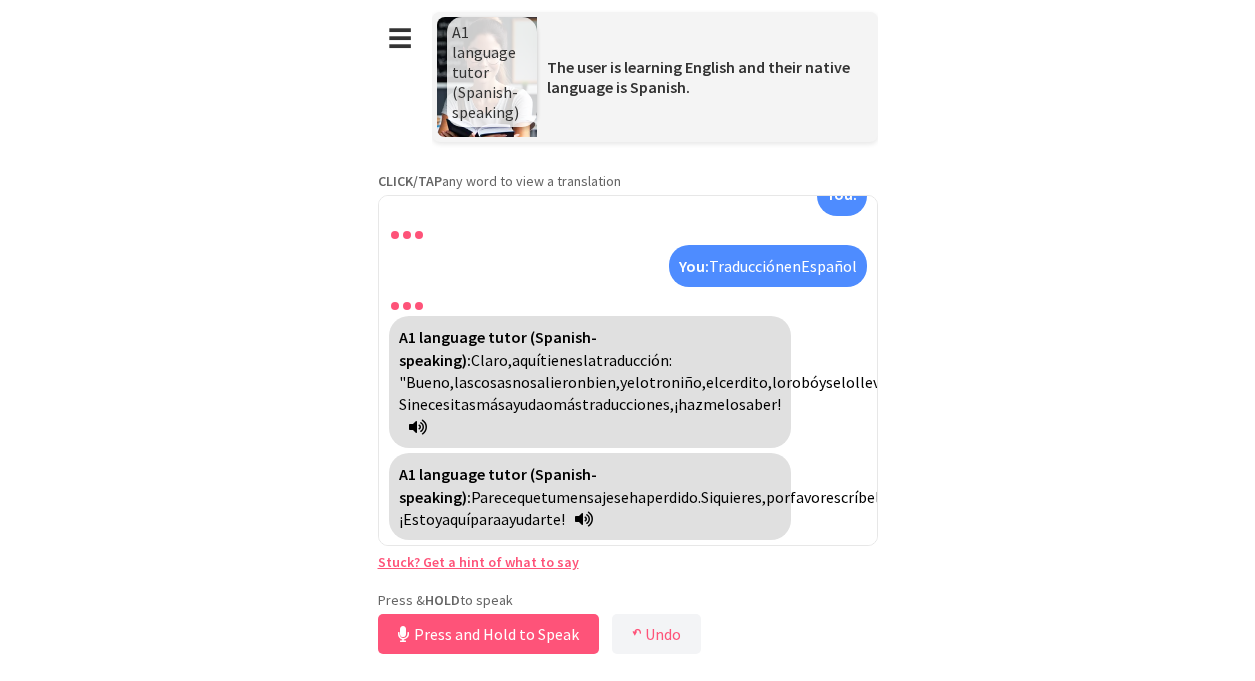scroll, scrollTop: 7538, scrollLeft: 0, axis: vertical 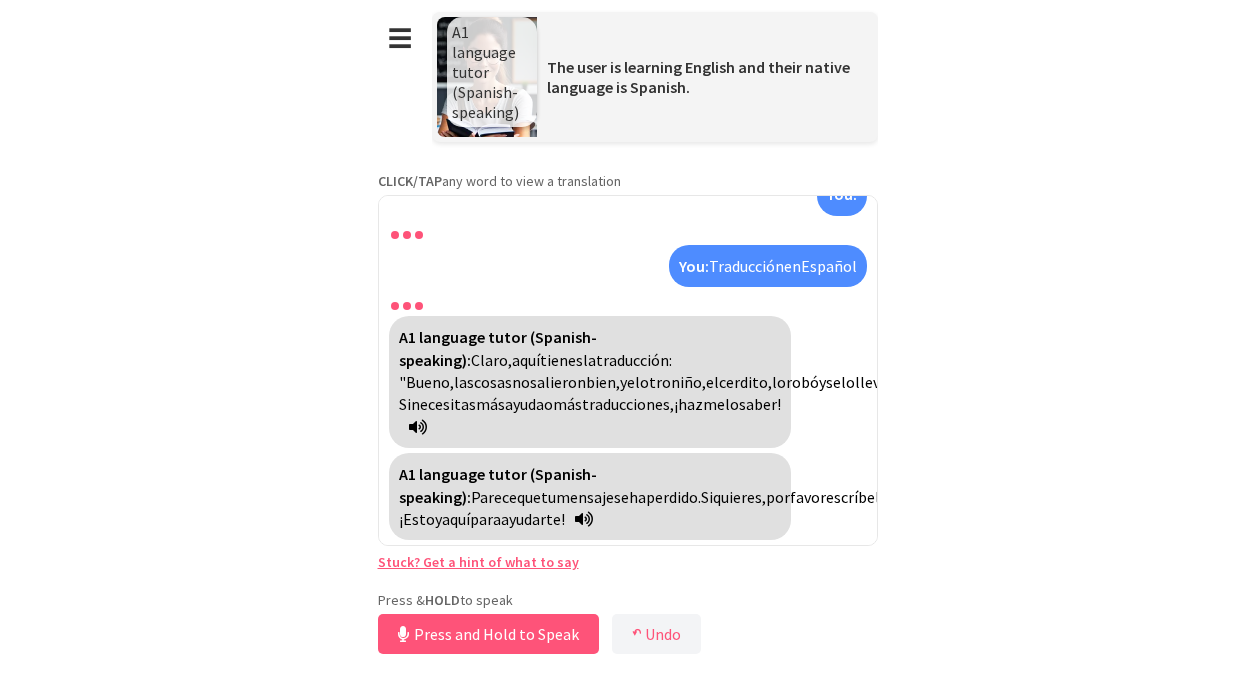 type 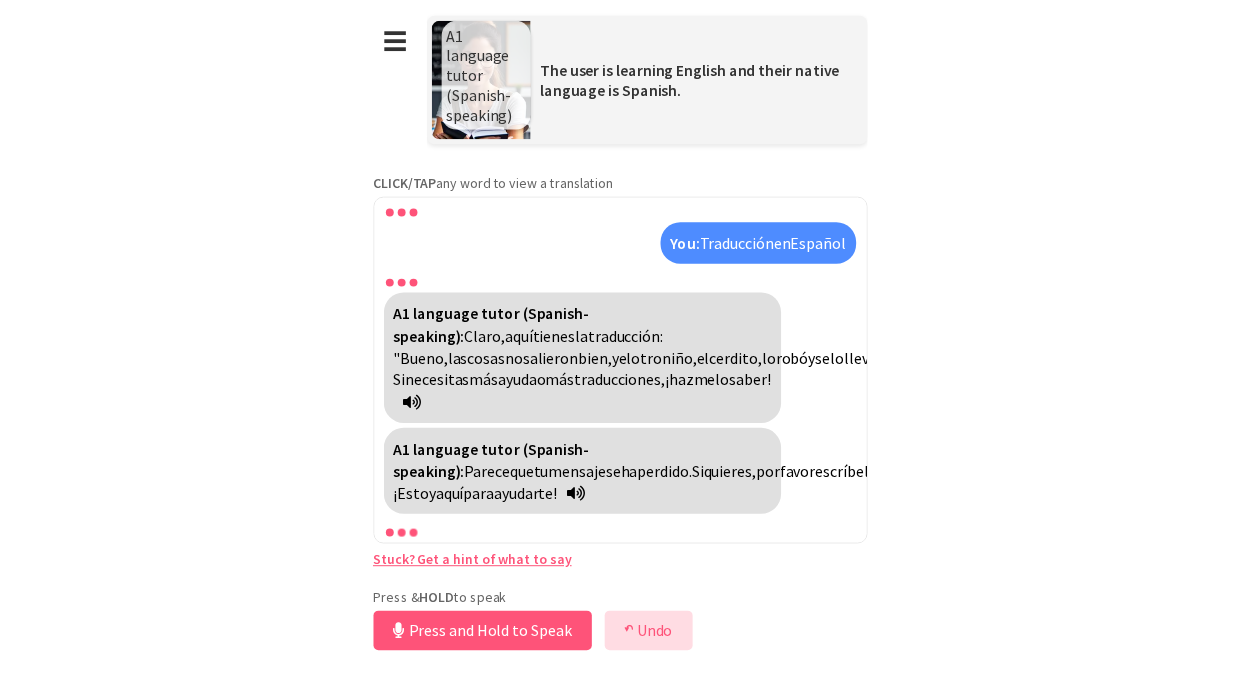 scroll, scrollTop: 7562, scrollLeft: 0, axis: vertical 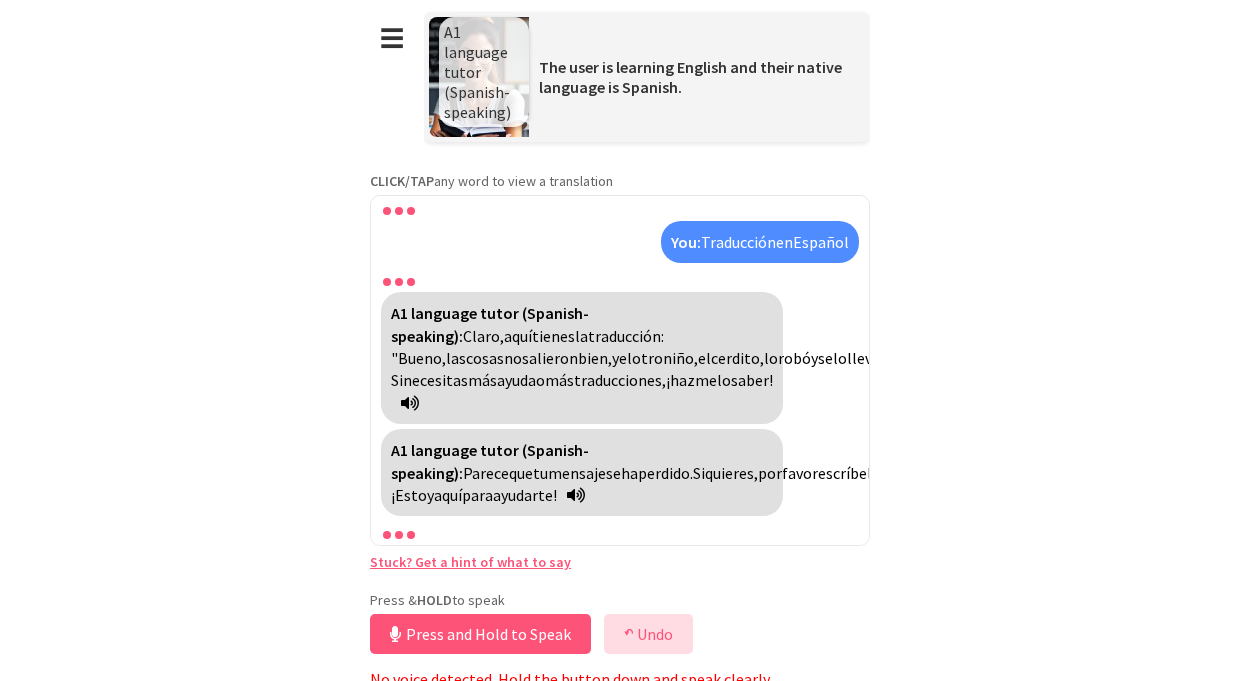 click on "↶" at bounding box center [629, 634] 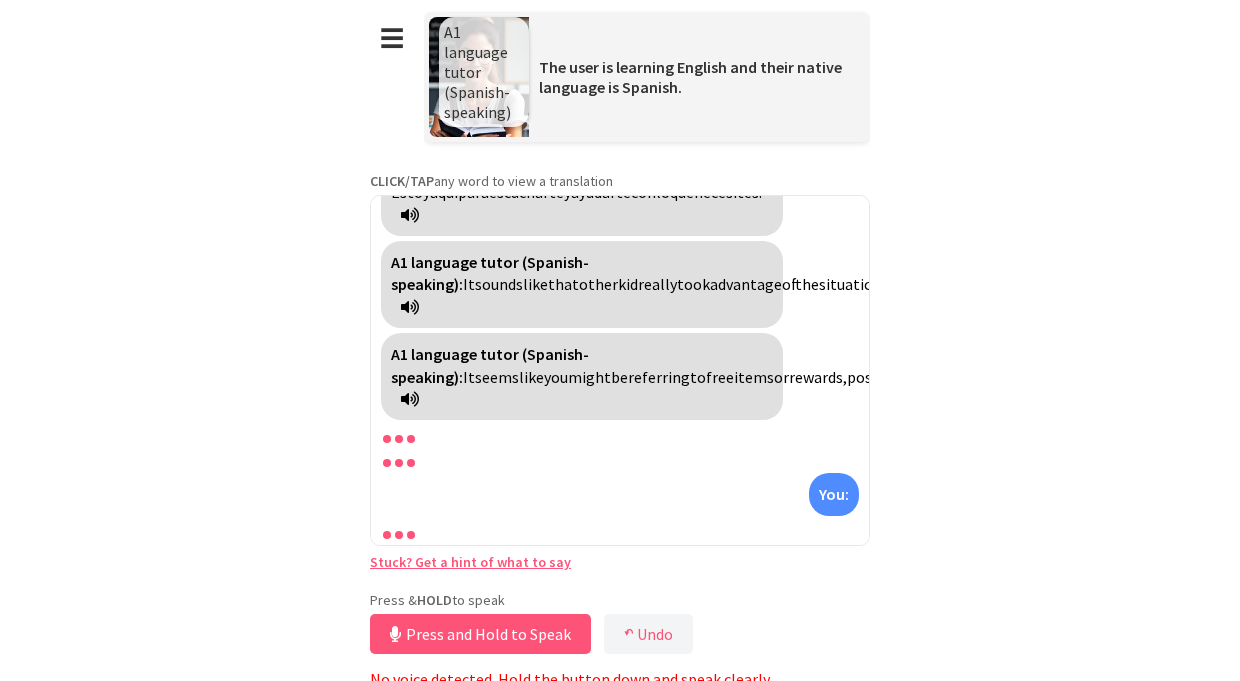 click at bounding box center (620, 533) 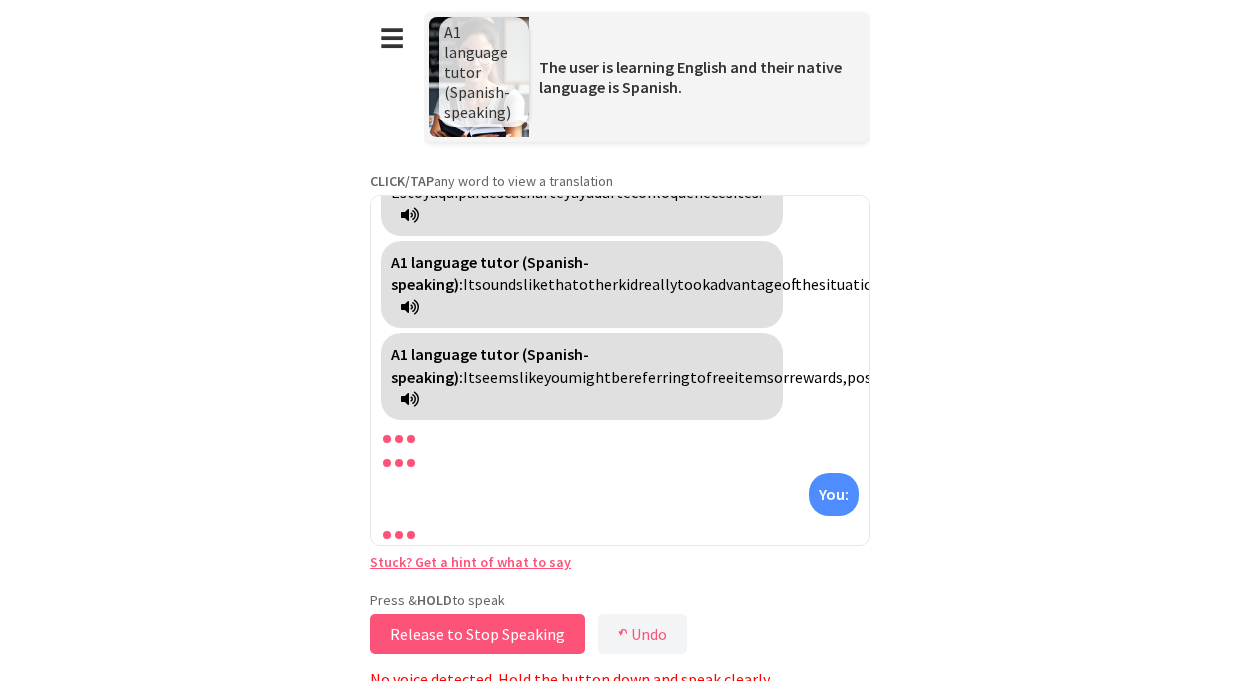 click on "Release to Stop Speaking" at bounding box center [477, 634] 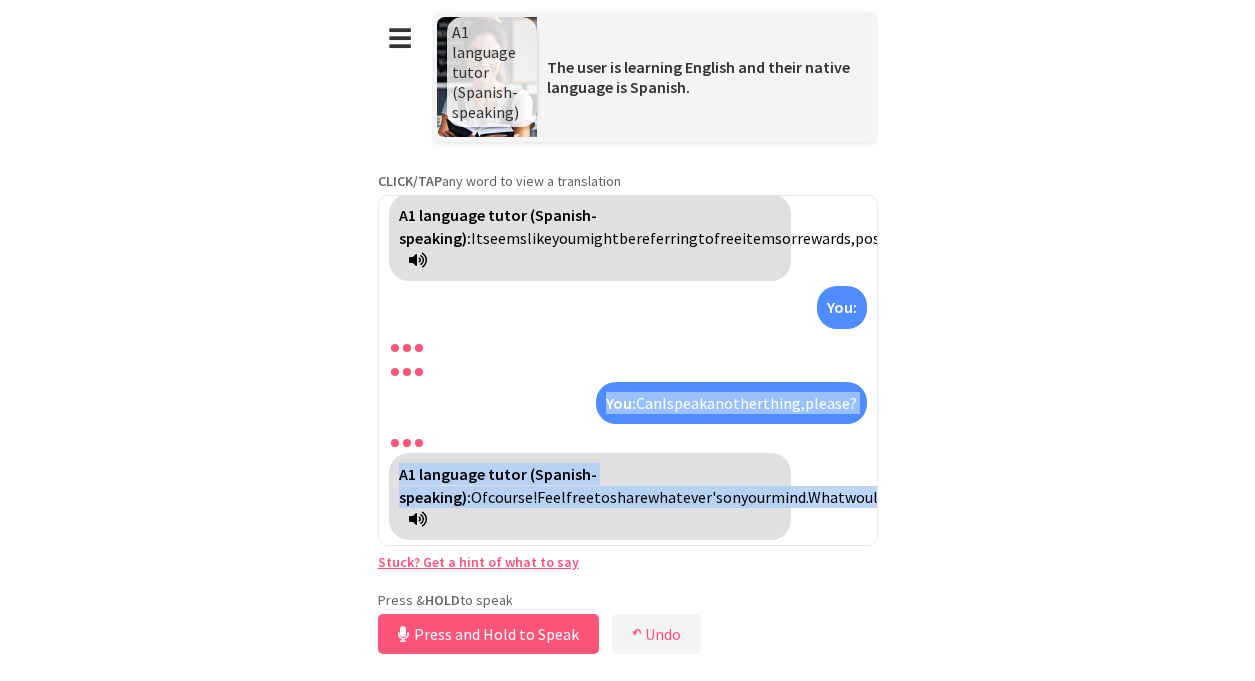 scroll, scrollTop: 7355, scrollLeft: 0, axis: vertical 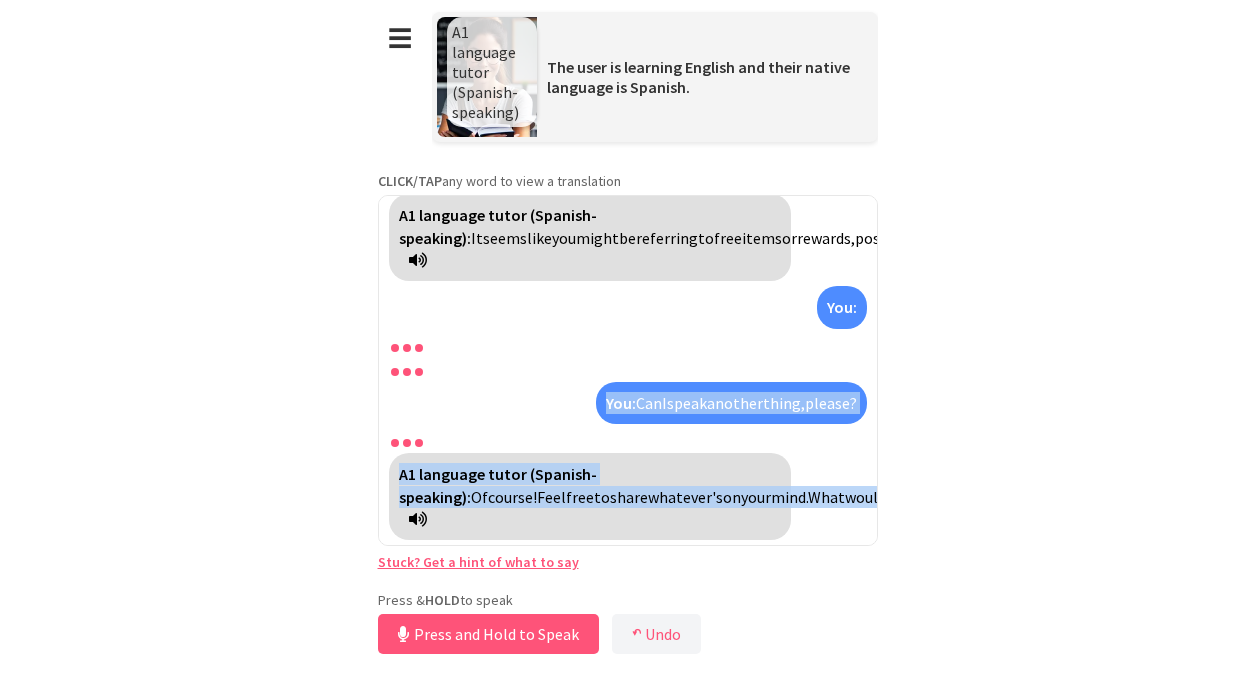 click on "A1 language tutor (Spanish-speaking):" at bounding box center [498, 485] 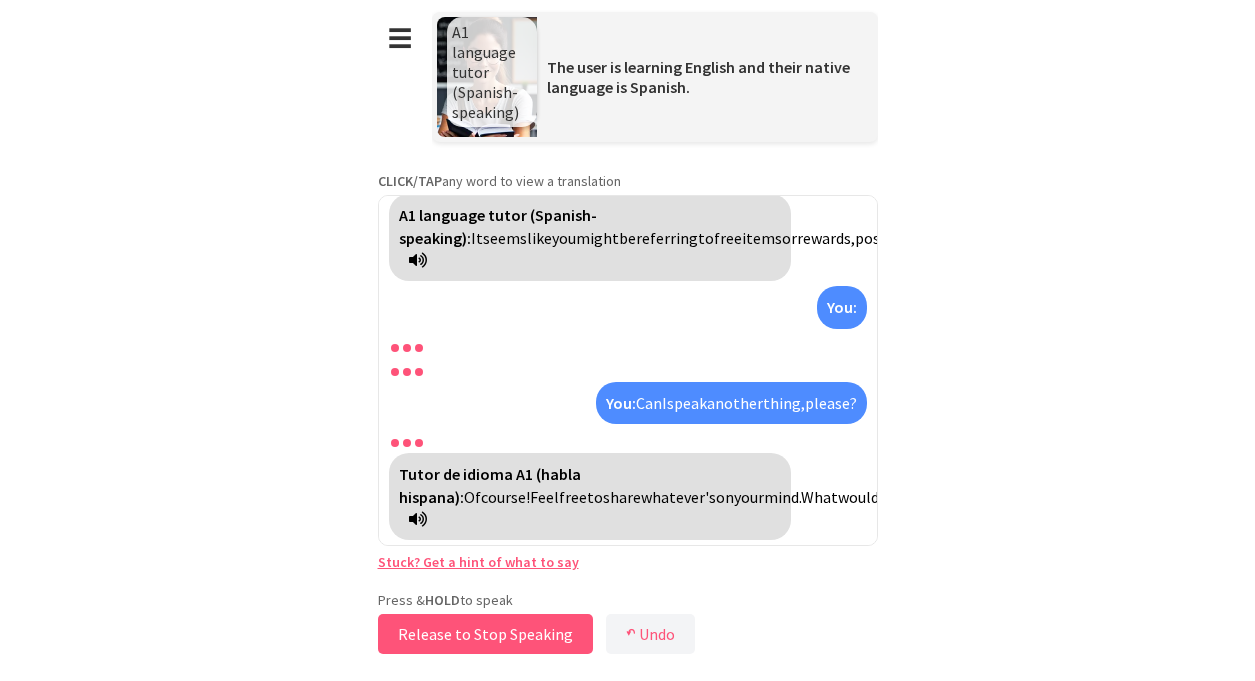 click on "Release to Stop Speaking" at bounding box center (485, 634) 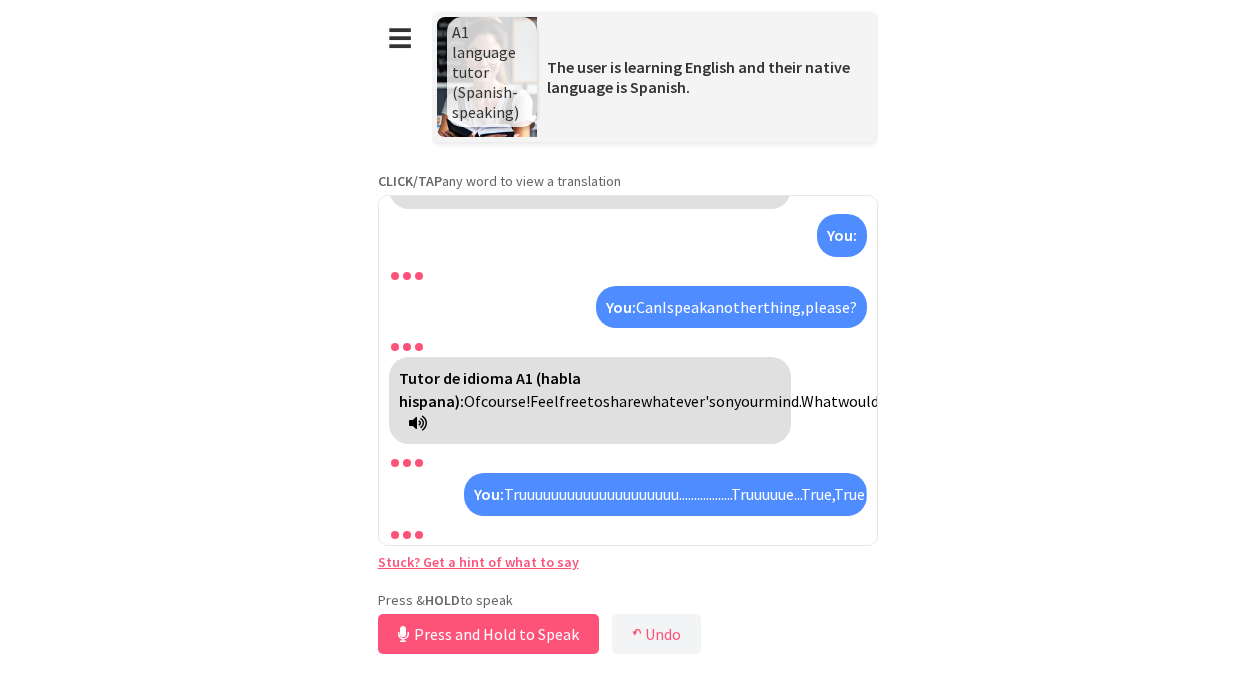 scroll, scrollTop: 7606, scrollLeft: 0, axis: vertical 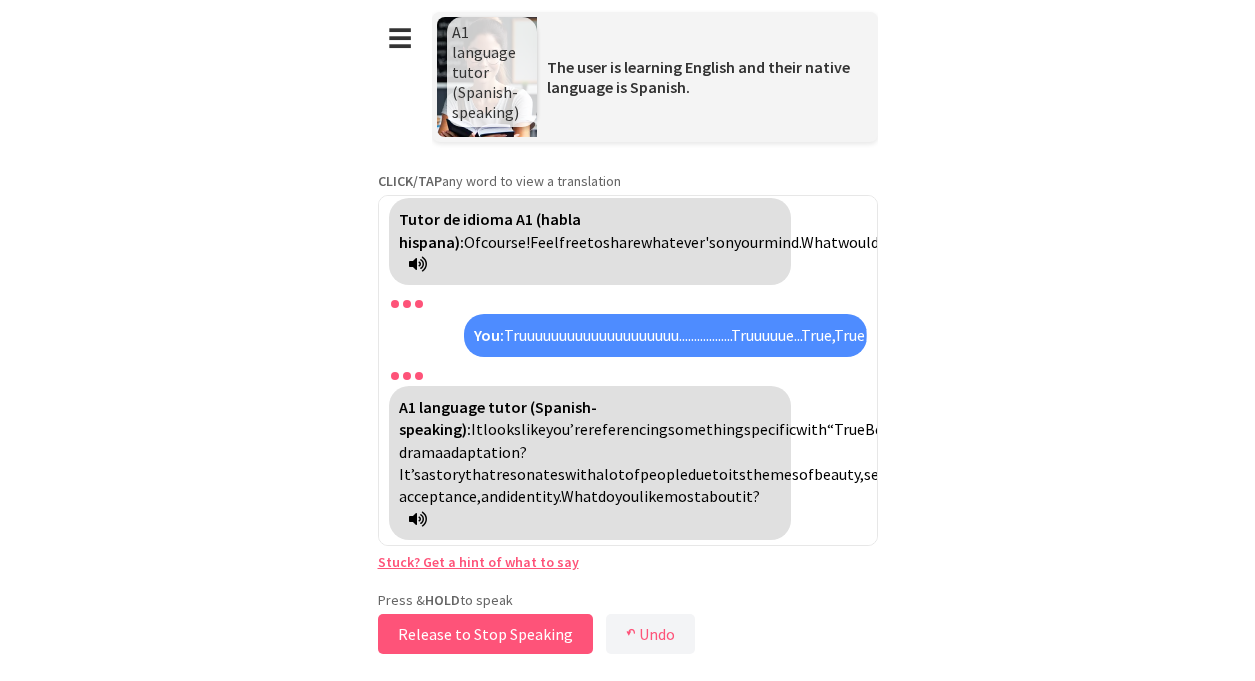 click on "Release to Stop Speaking" at bounding box center (485, 634) 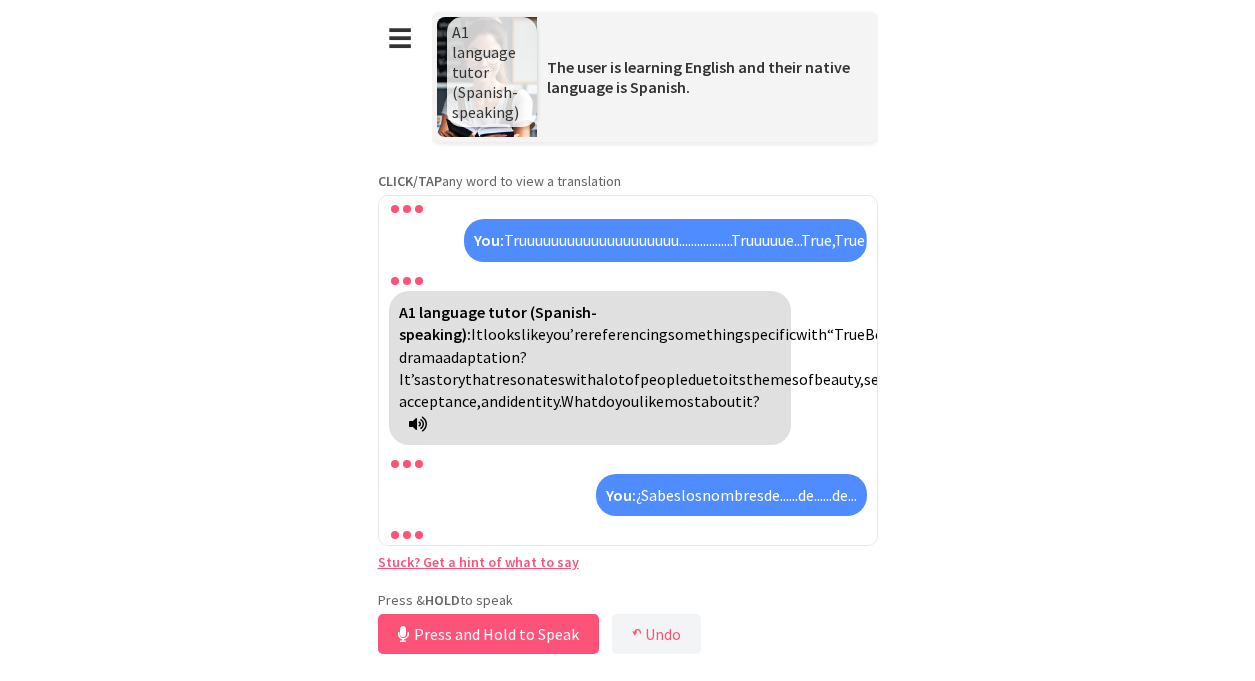 scroll, scrollTop: 7768, scrollLeft: 0, axis: vertical 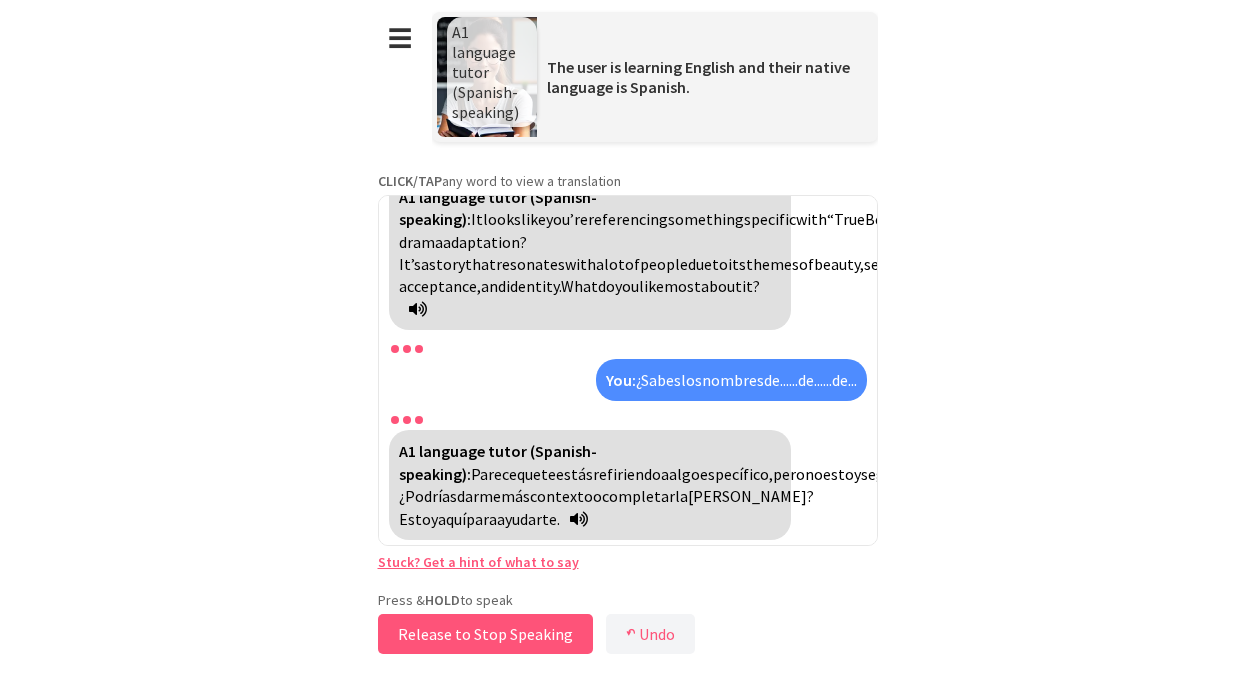 click on "Release to Stop Speaking" at bounding box center (485, 634) 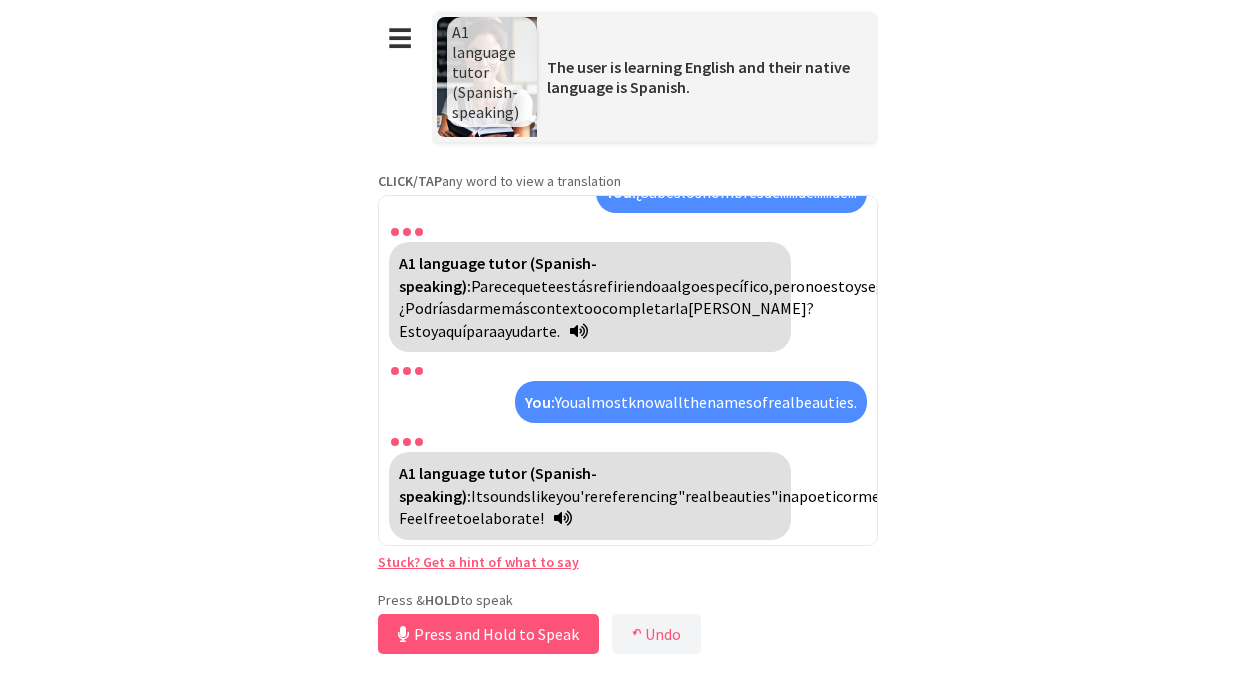 scroll, scrollTop: 7975, scrollLeft: 0, axis: vertical 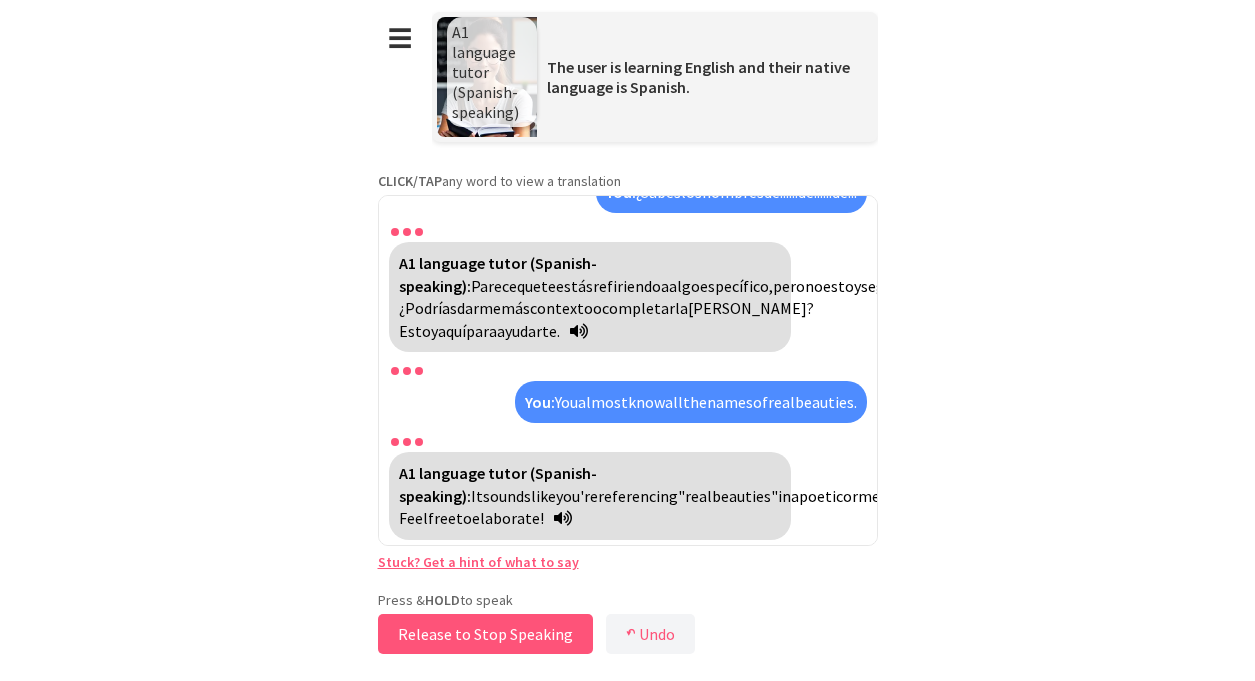 click on "Release to Stop Speaking" at bounding box center (485, 634) 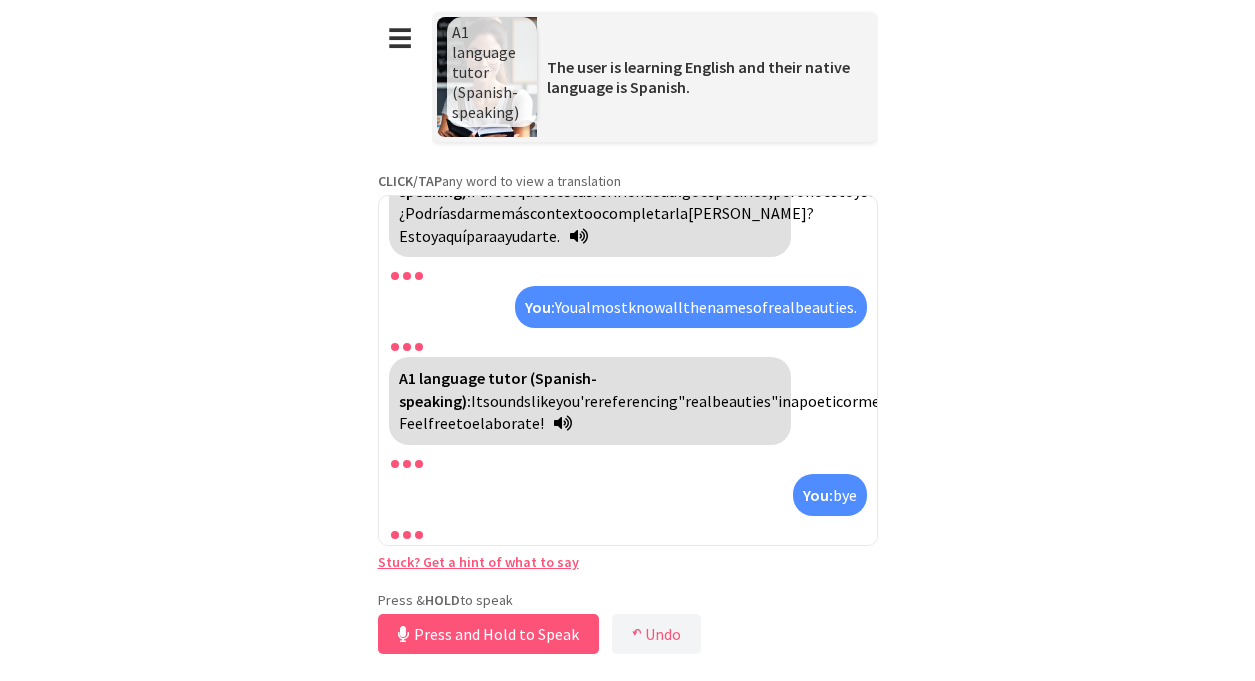 scroll, scrollTop: 8114, scrollLeft: 0, axis: vertical 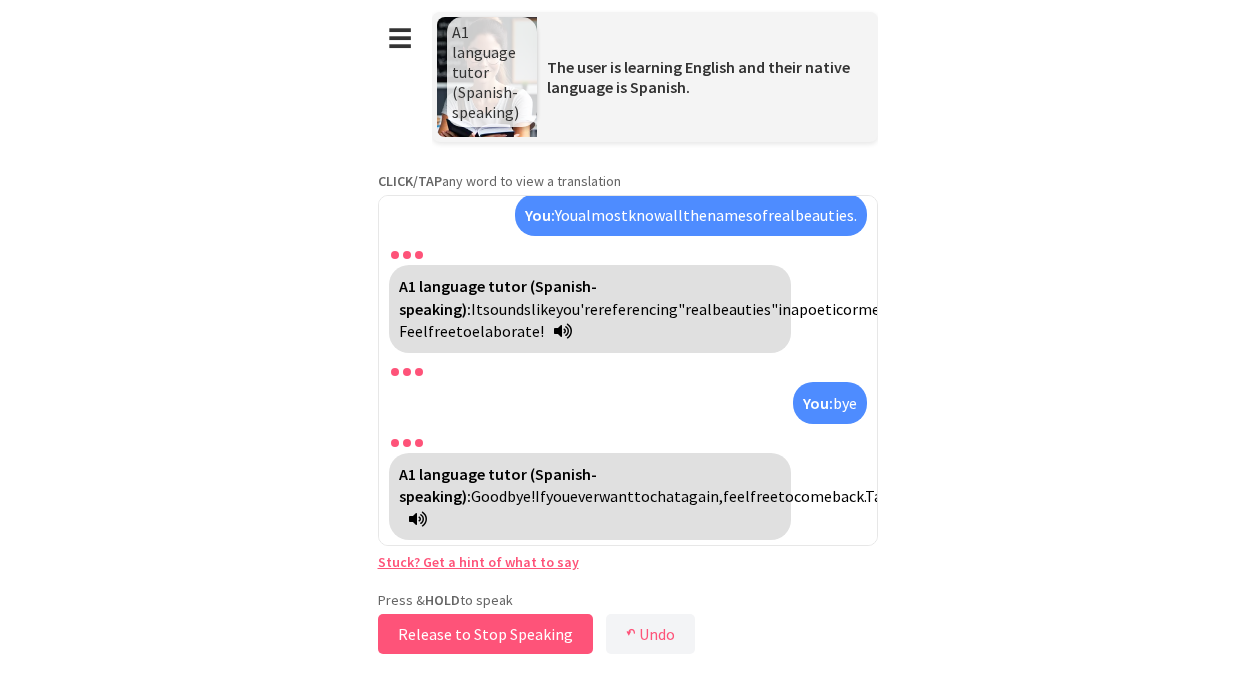 click on "Release to Stop Speaking" at bounding box center [485, 634] 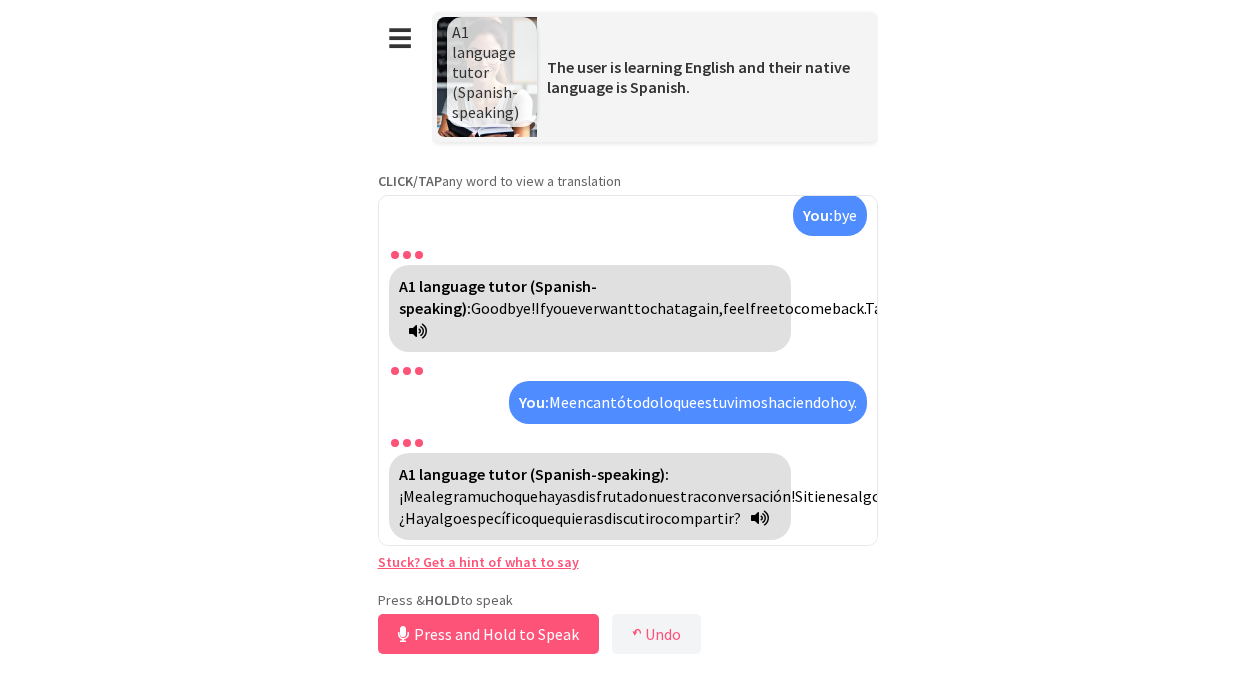 scroll, scrollTop: 8299, scrollLeft: 0, axis: vertical 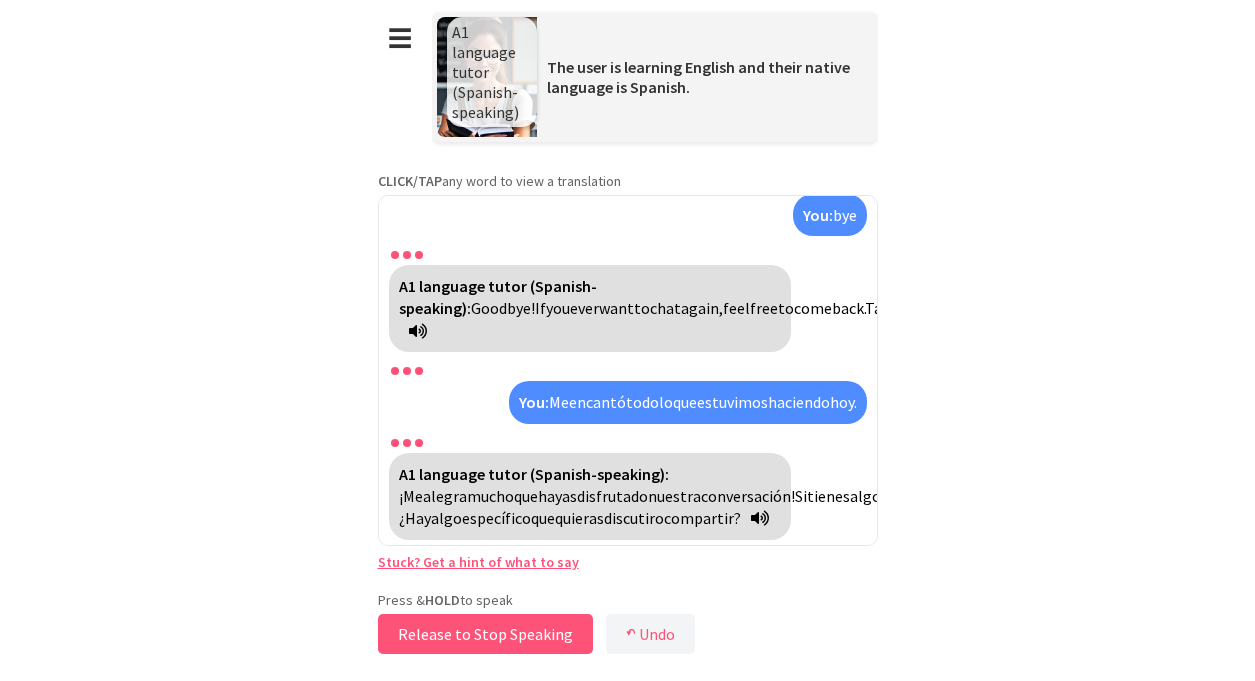 click on "Release to Stop Speaking" at bounding box center [485, 634] 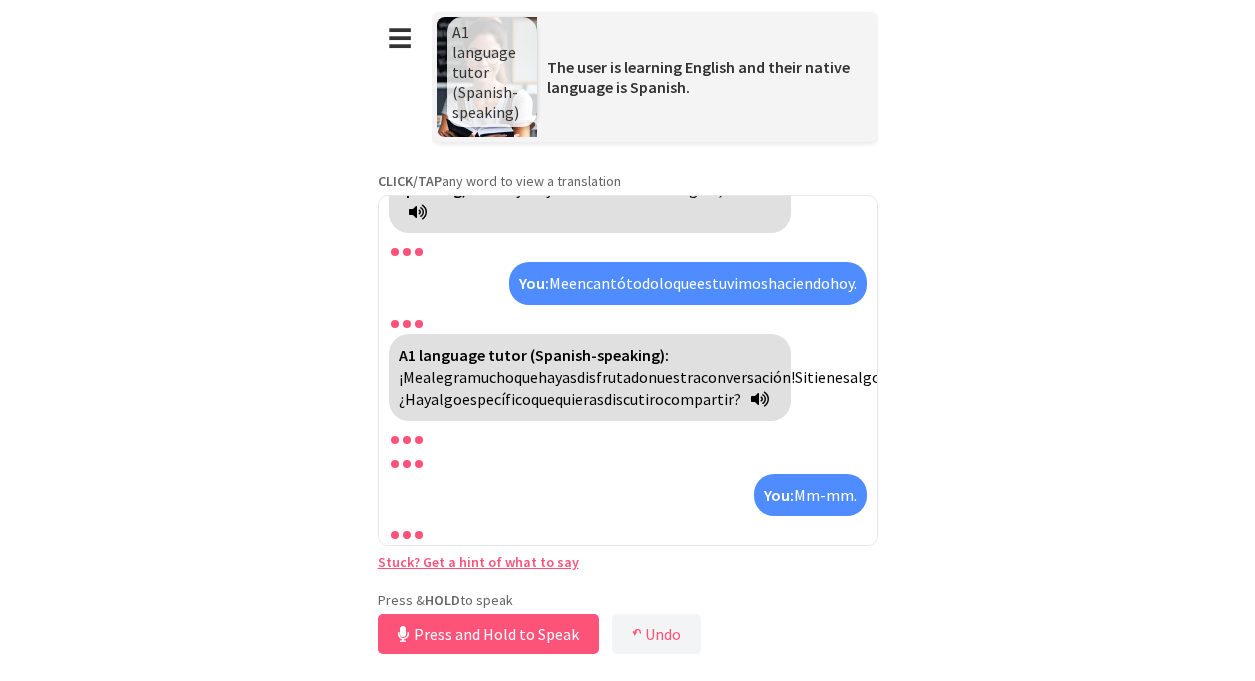 scroll, scrollTop: 8507, scrollLeft: 0, axis: vertical 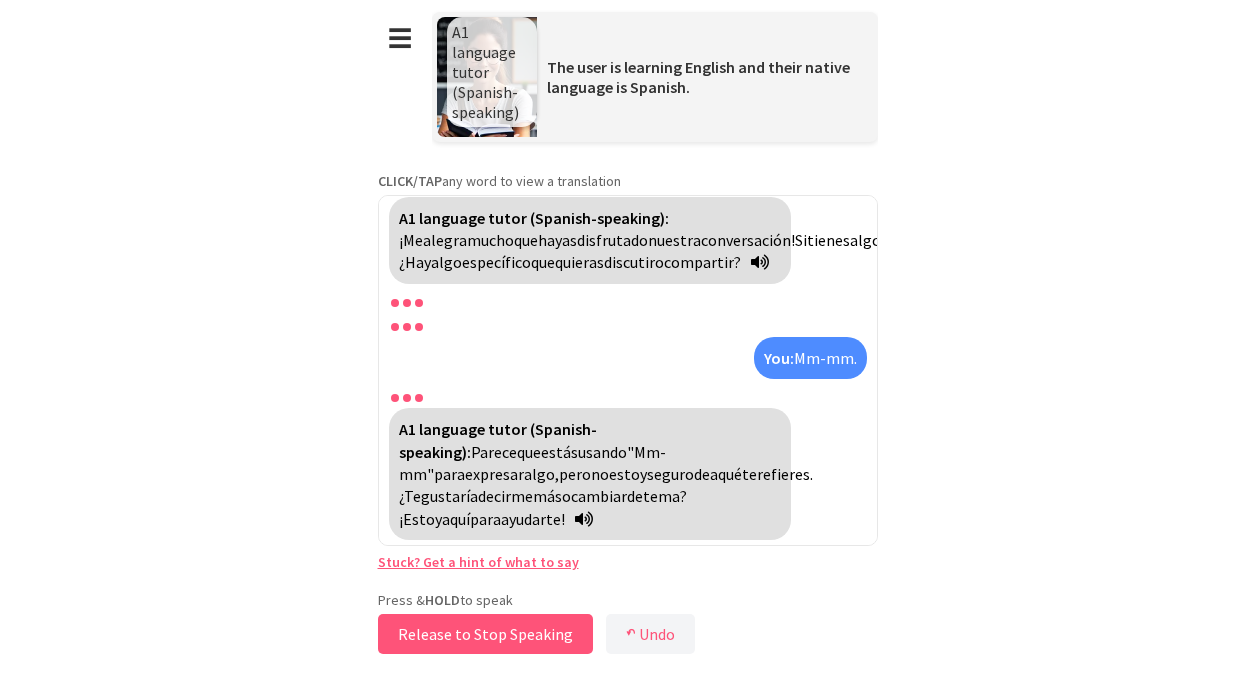 click on "Release to Stop Speaking" at bounding box center (485, 634) 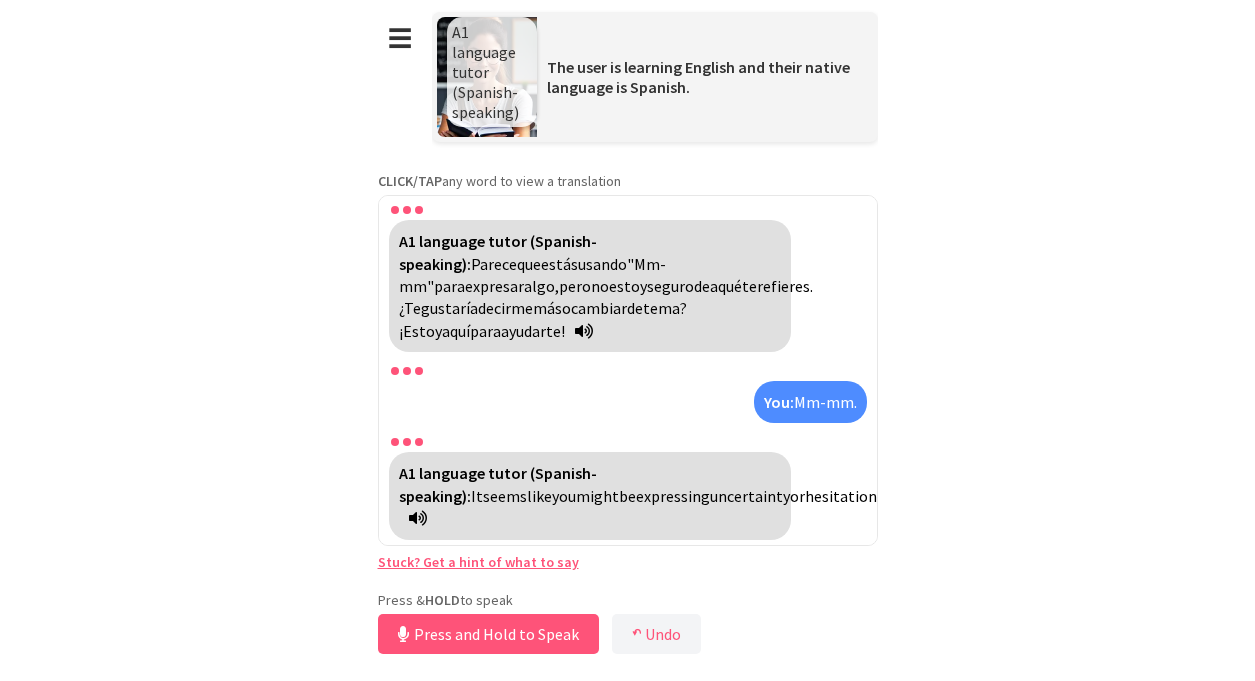 scroll, scrollTop: 8691, scrollLeft: 0, axis: vertical 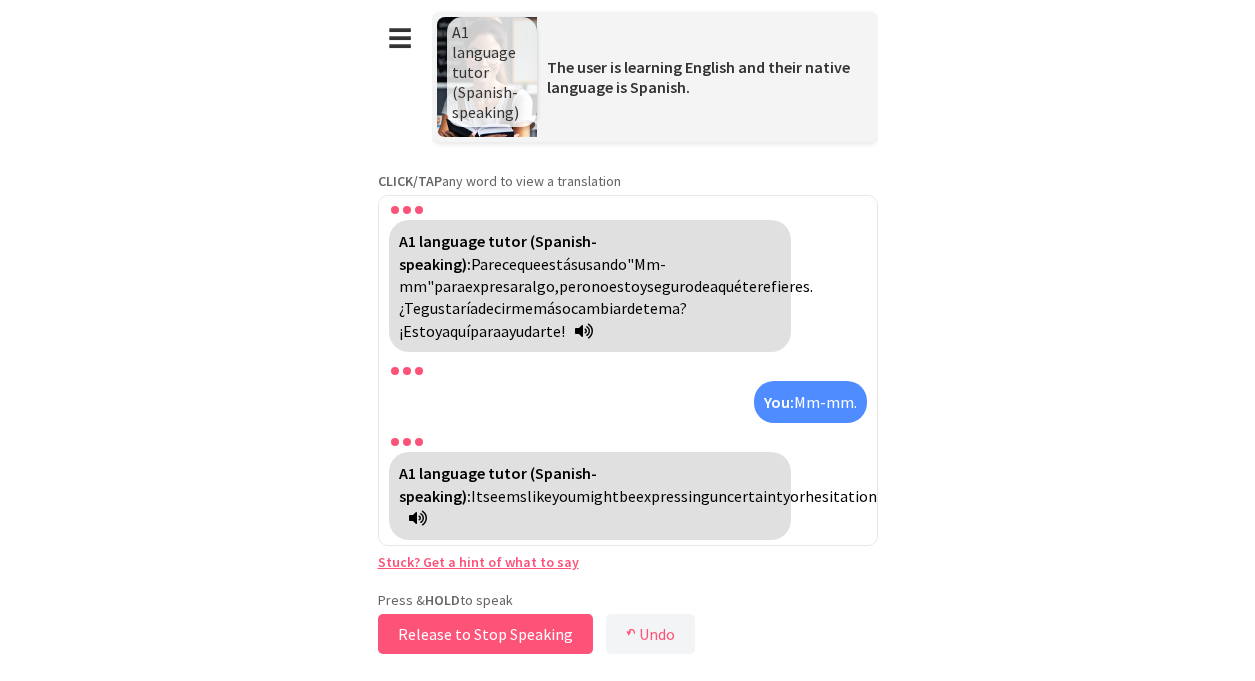 click on "Release to Stop Speaking" at bounding box center (485, 634) 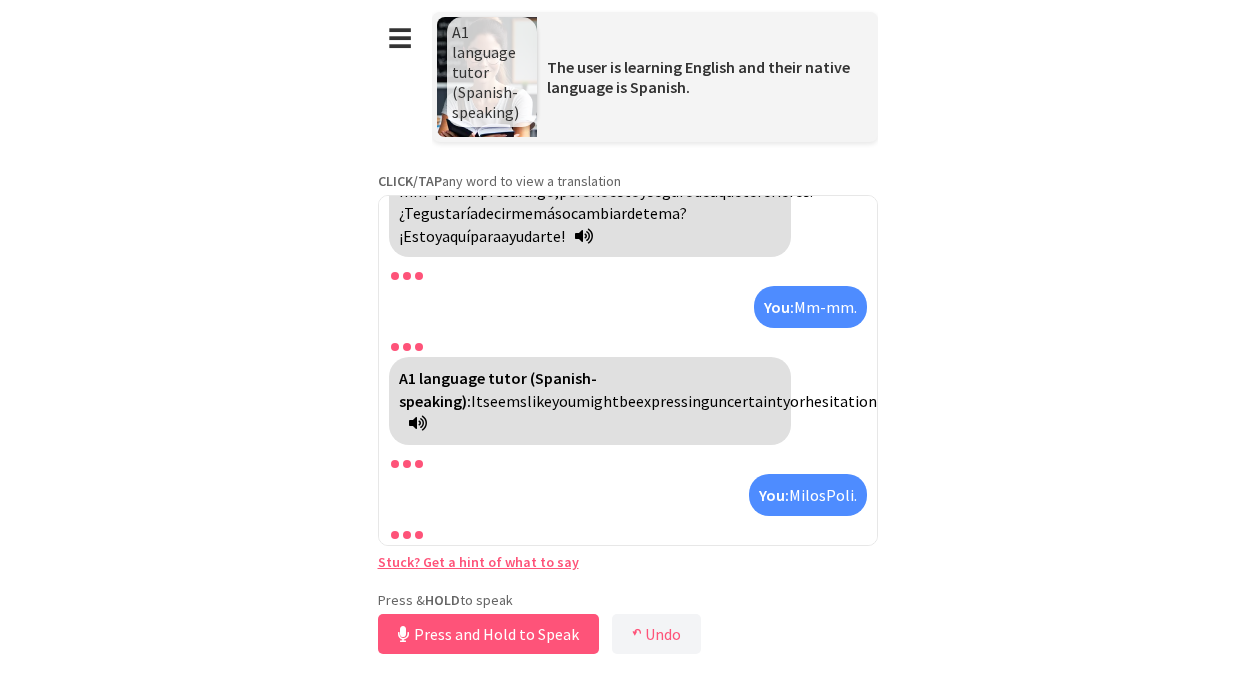scroll, scrollTop: 8853, scrollLeft: 0, axis: vertical 